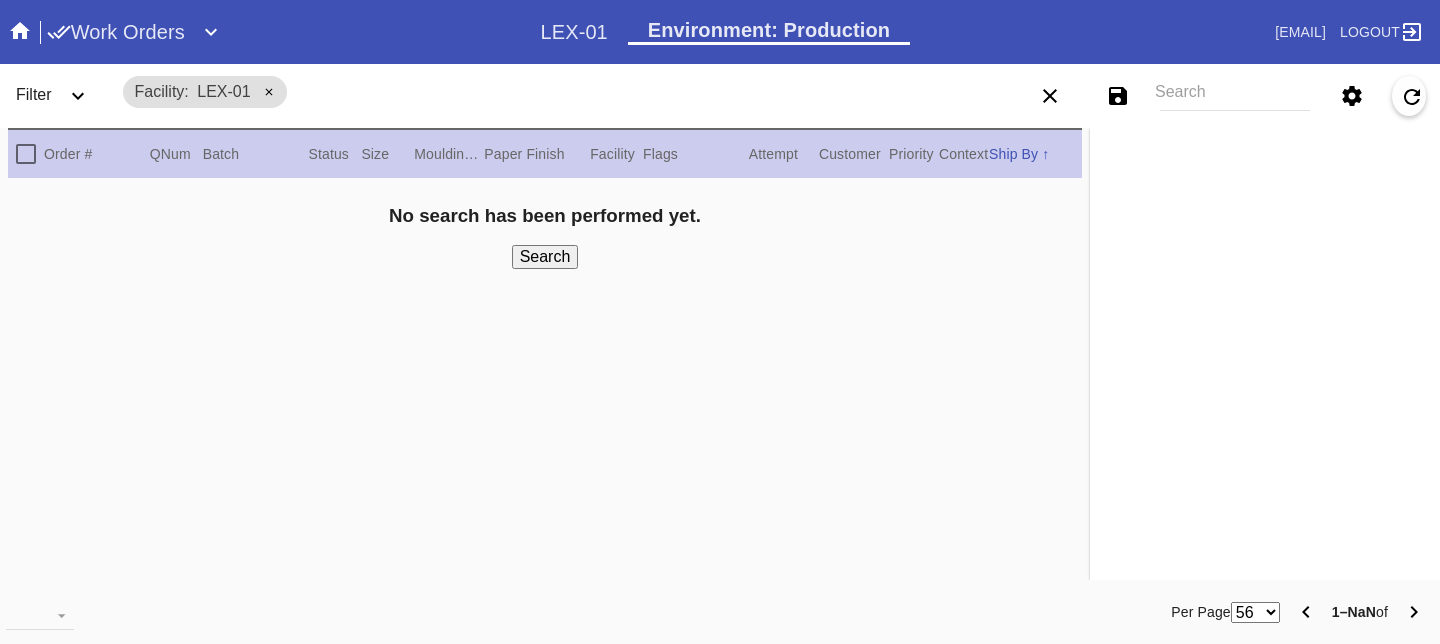 scroll, scrollTop: 0, scrollLeft: 0, axis: both 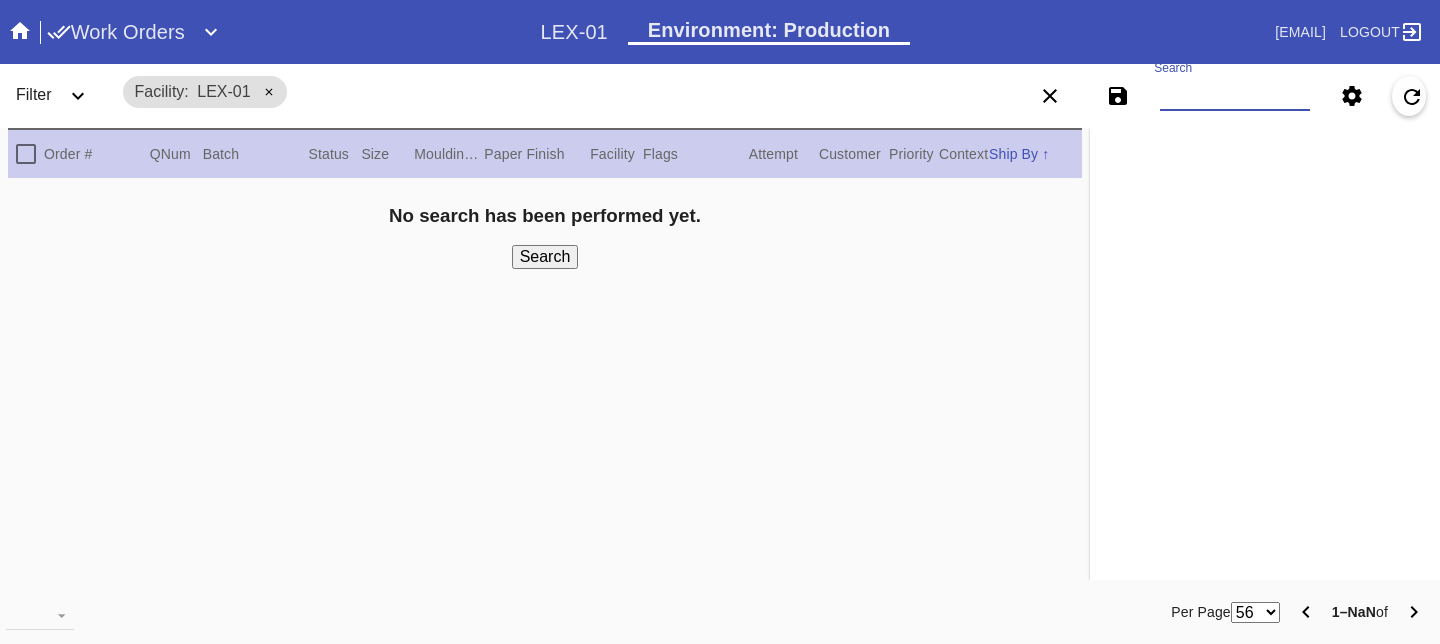 paste on "M761737609" 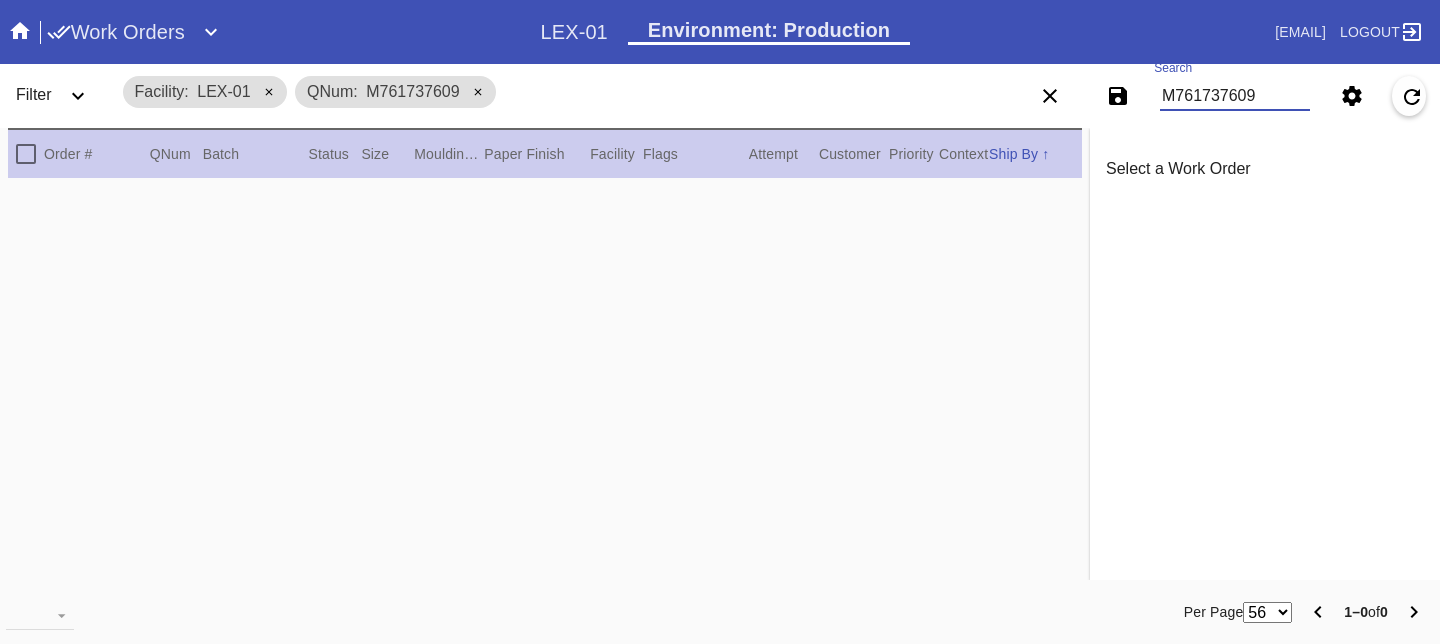 click on "M761737609" at bounding box center (1235, 96) 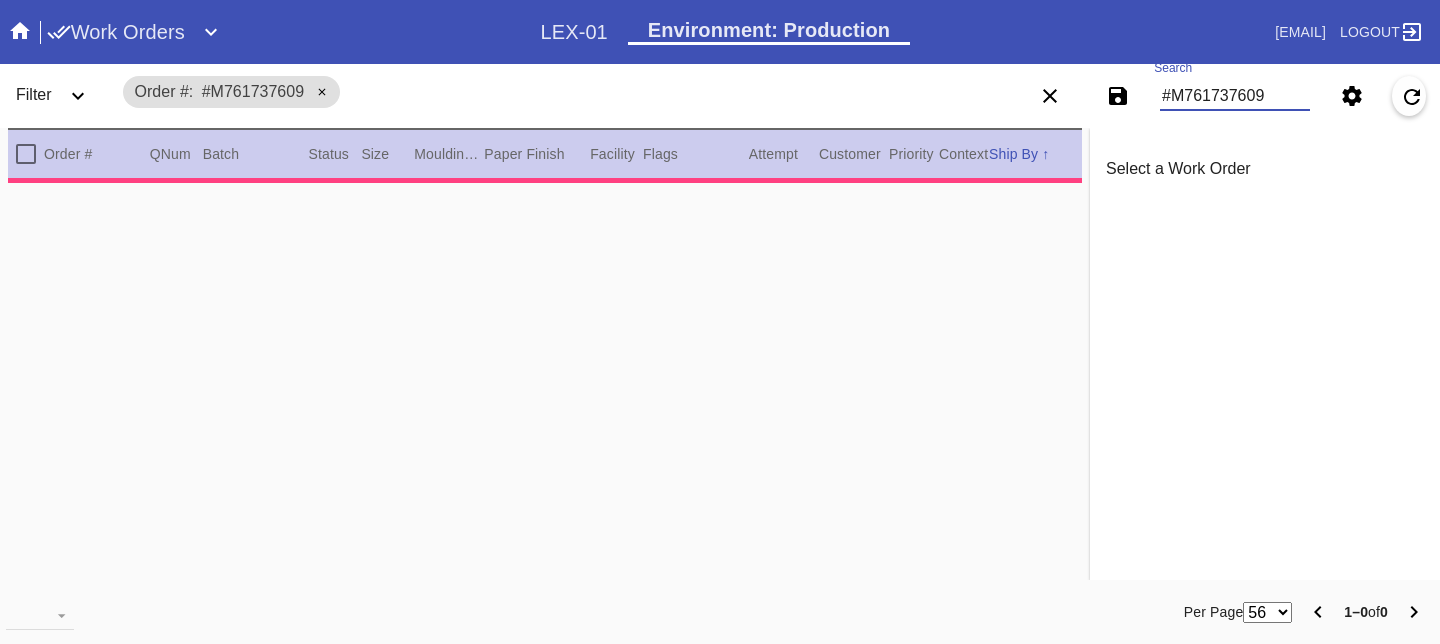 type on "0.0" 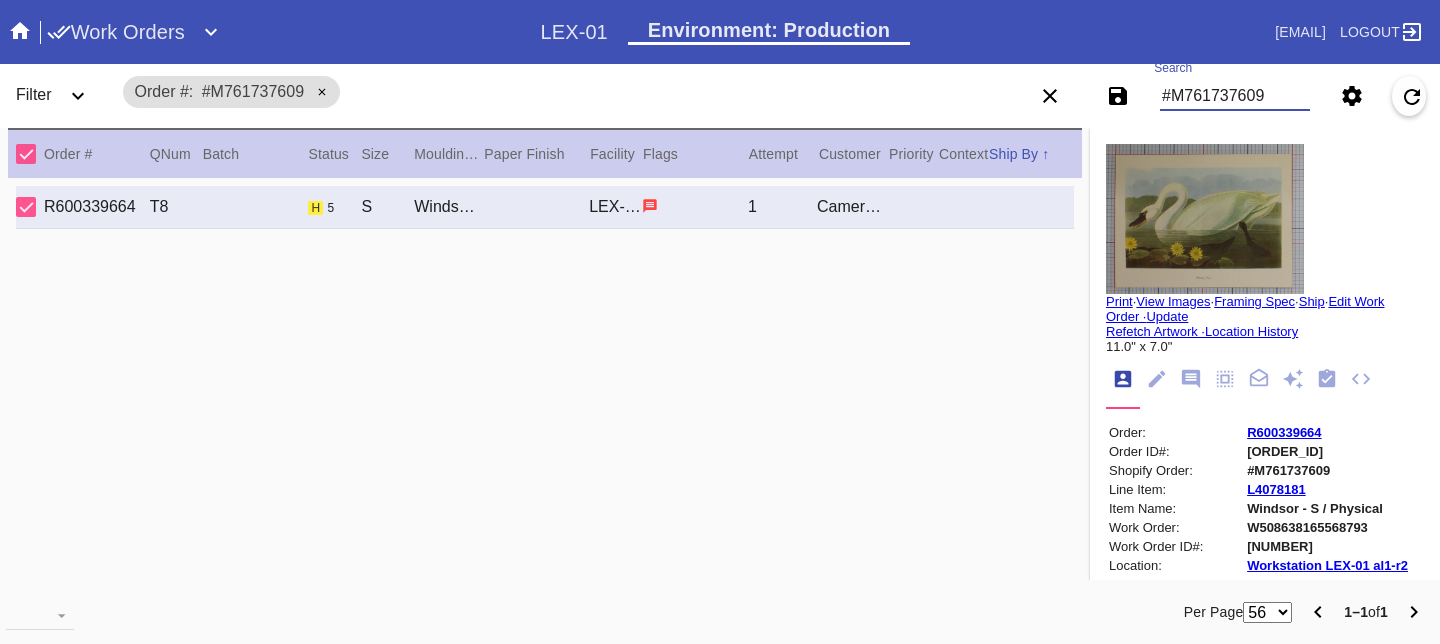 type on "#M761737609" 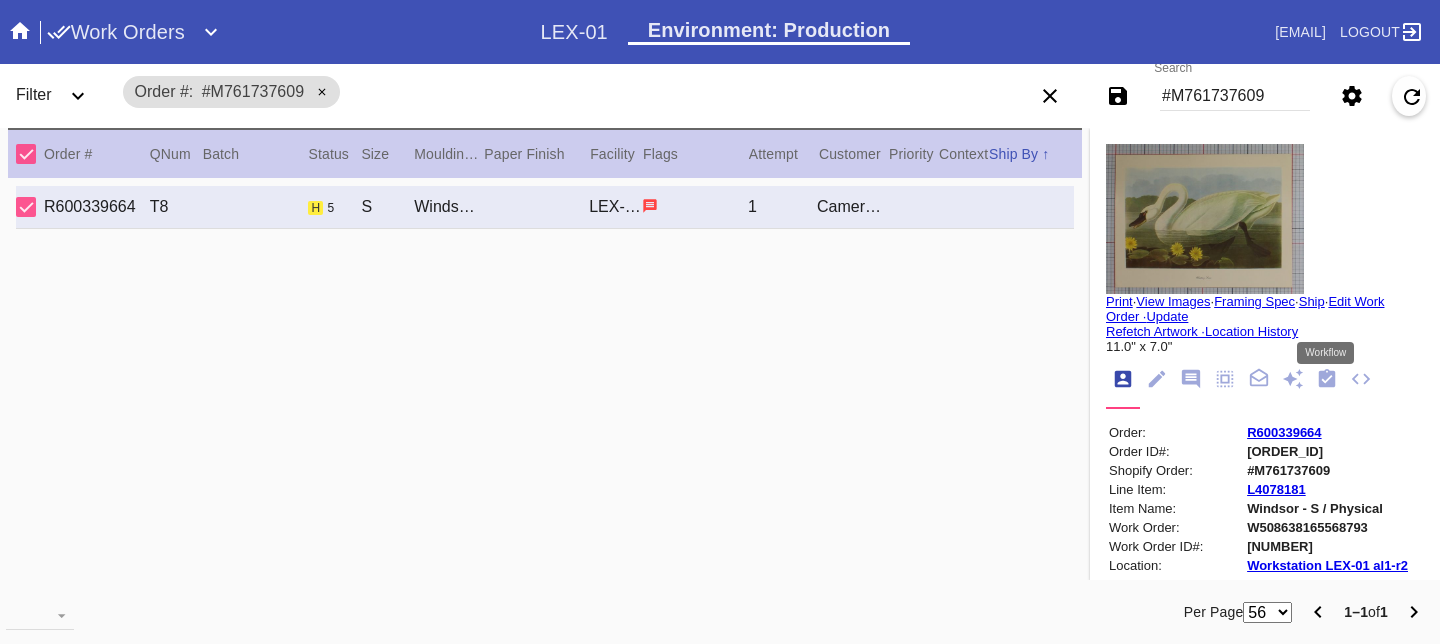 click 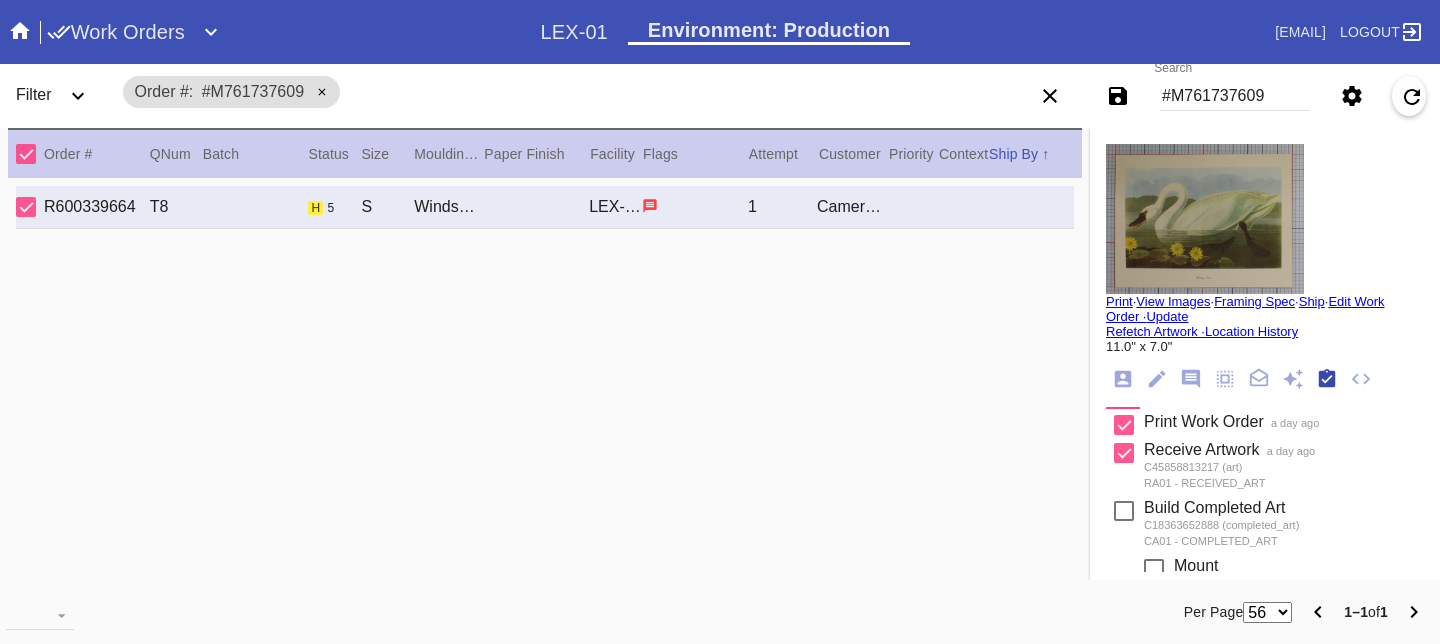 scroll, scrollTop: 320, scrollLeft: 0, axis: vertical 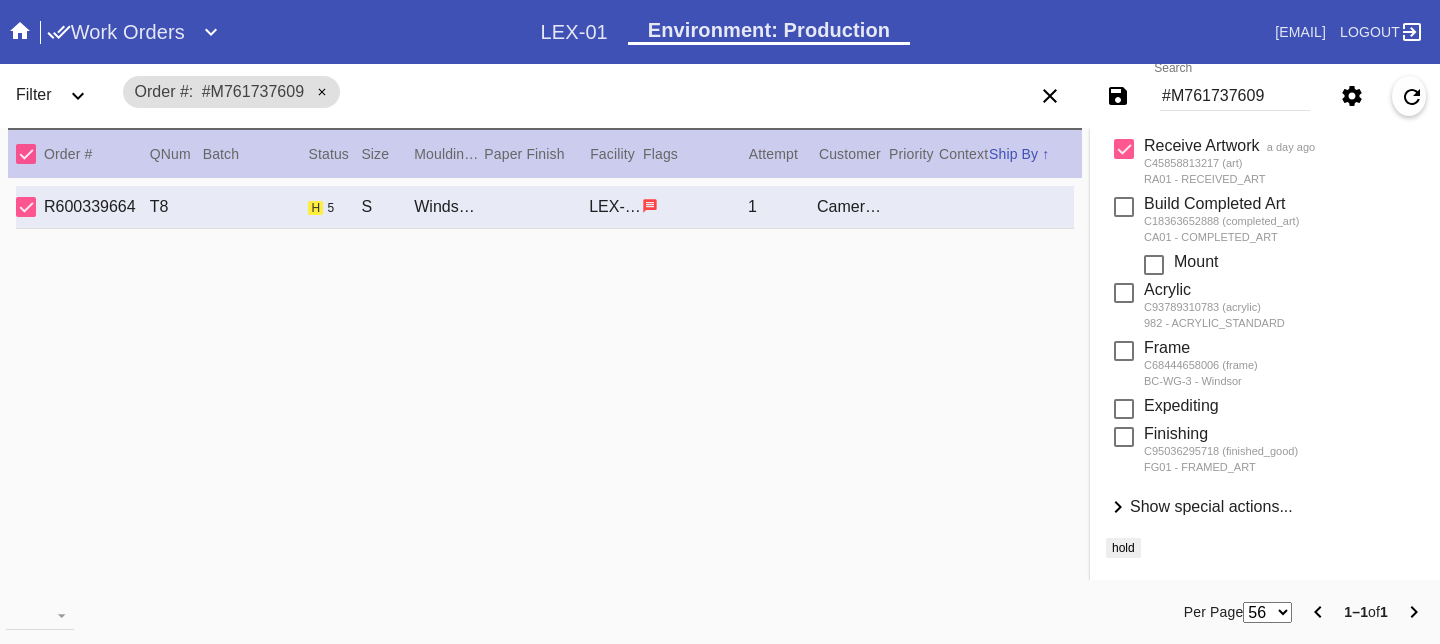 click on "Show special actions..." at bounding box center [1211, 506] 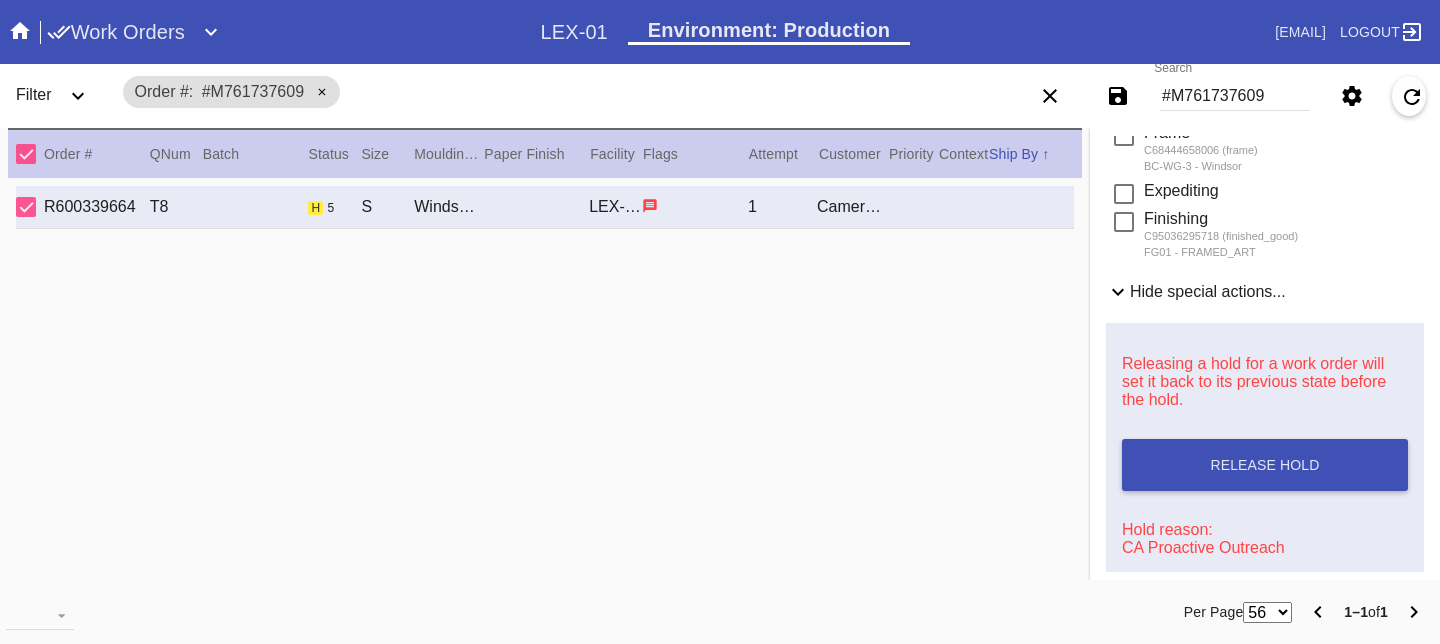 scroll, scrollTop: 772, scrollLeft: 0, axis: vertical 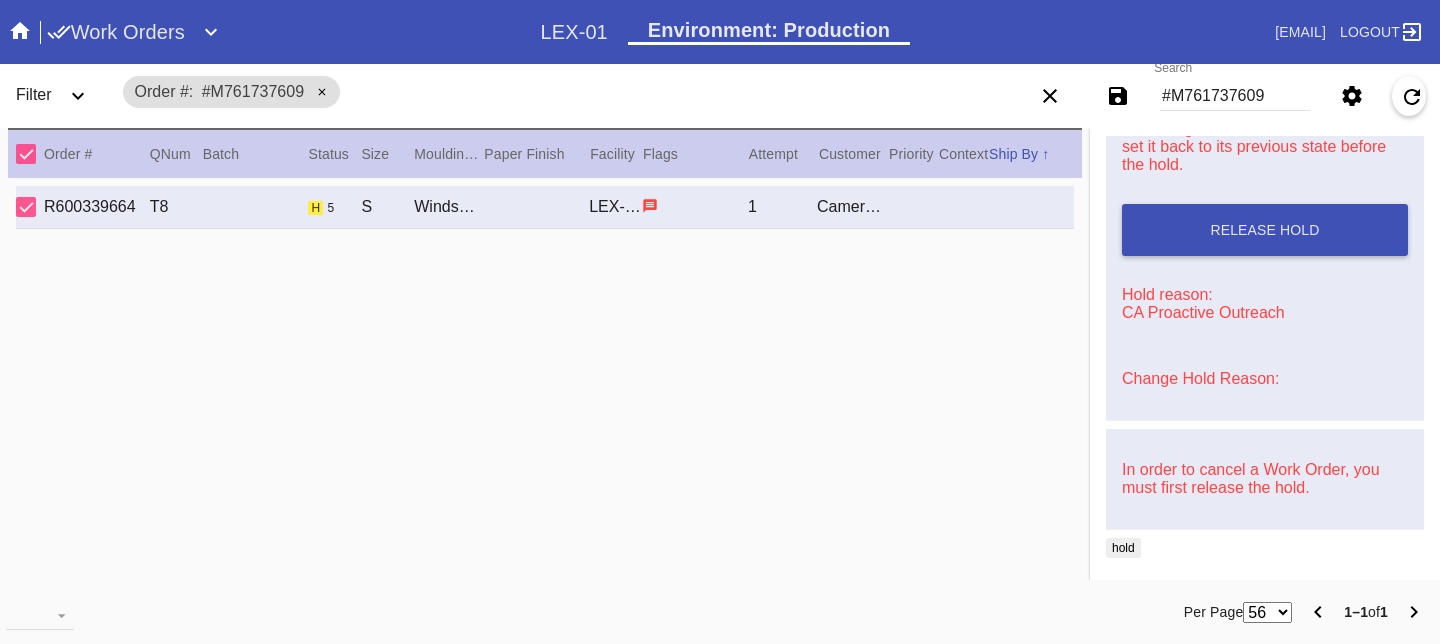 click on "Change Hold Reason:" at bounding box center (1200, 378) 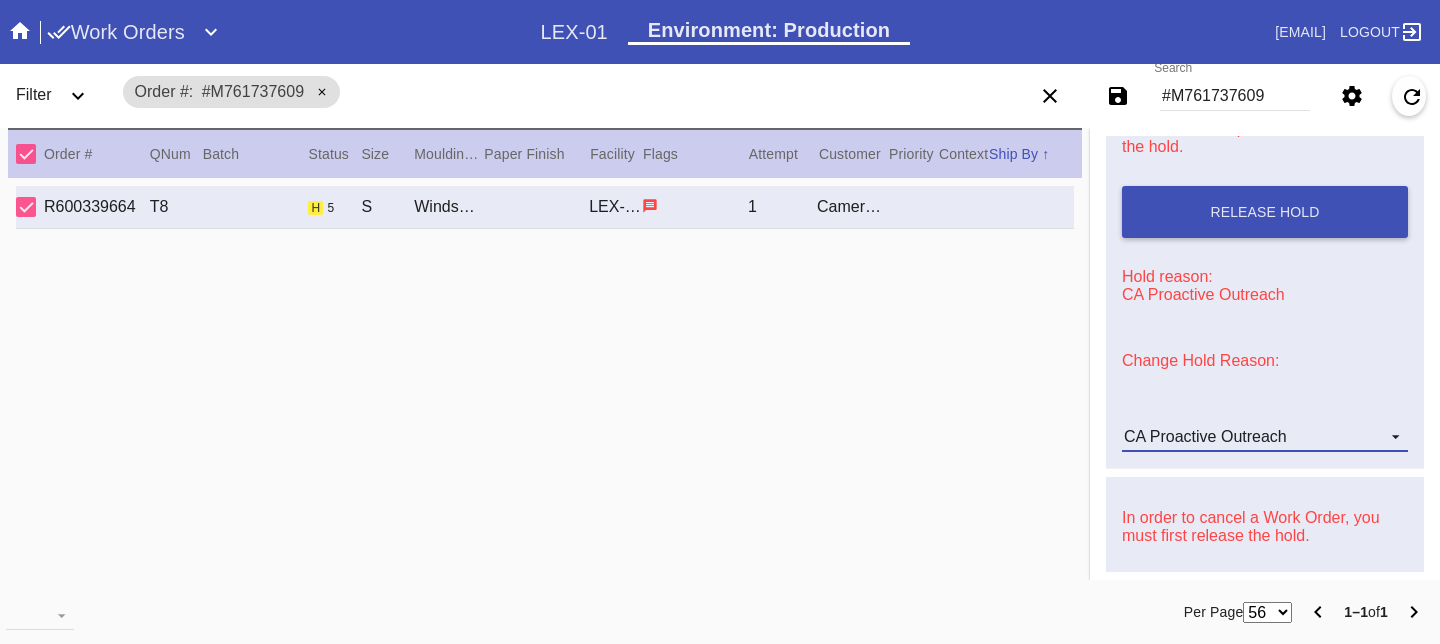 click on "CA Proactive Outreach" at bounding box center [1205, 436] 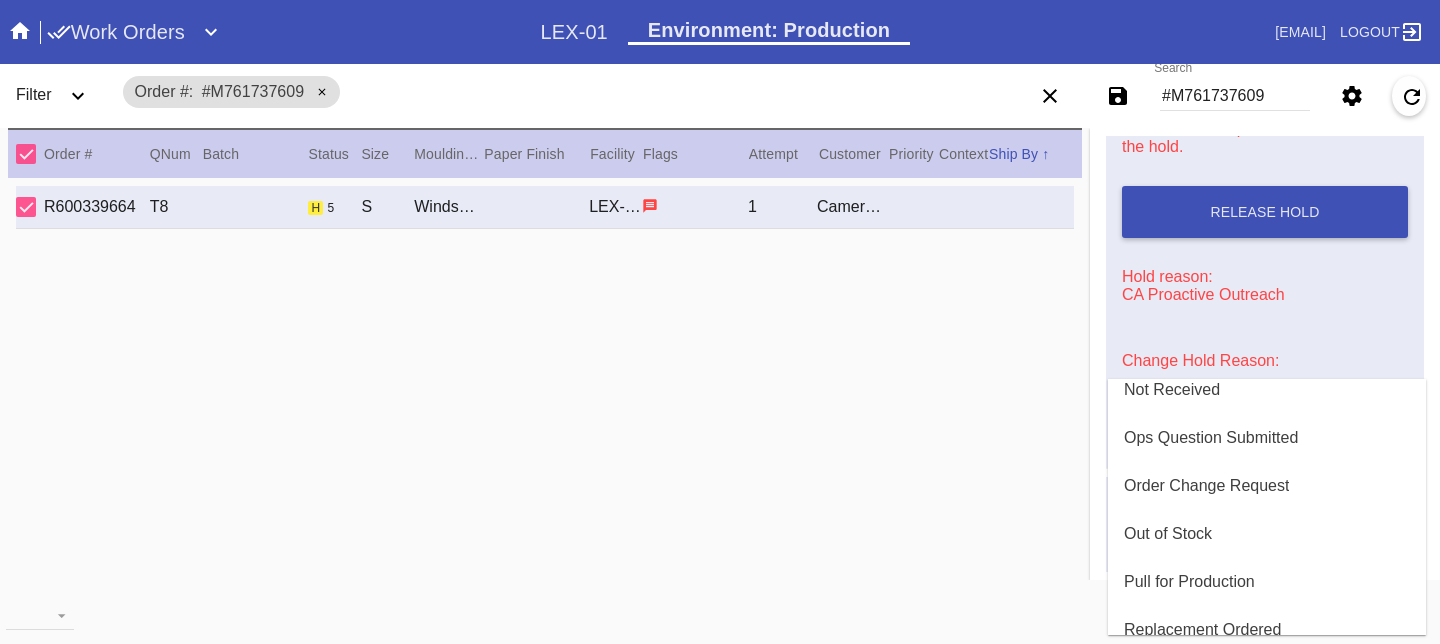scroll, scrollTop: 461, scrollLeft: 0, axis: vertical 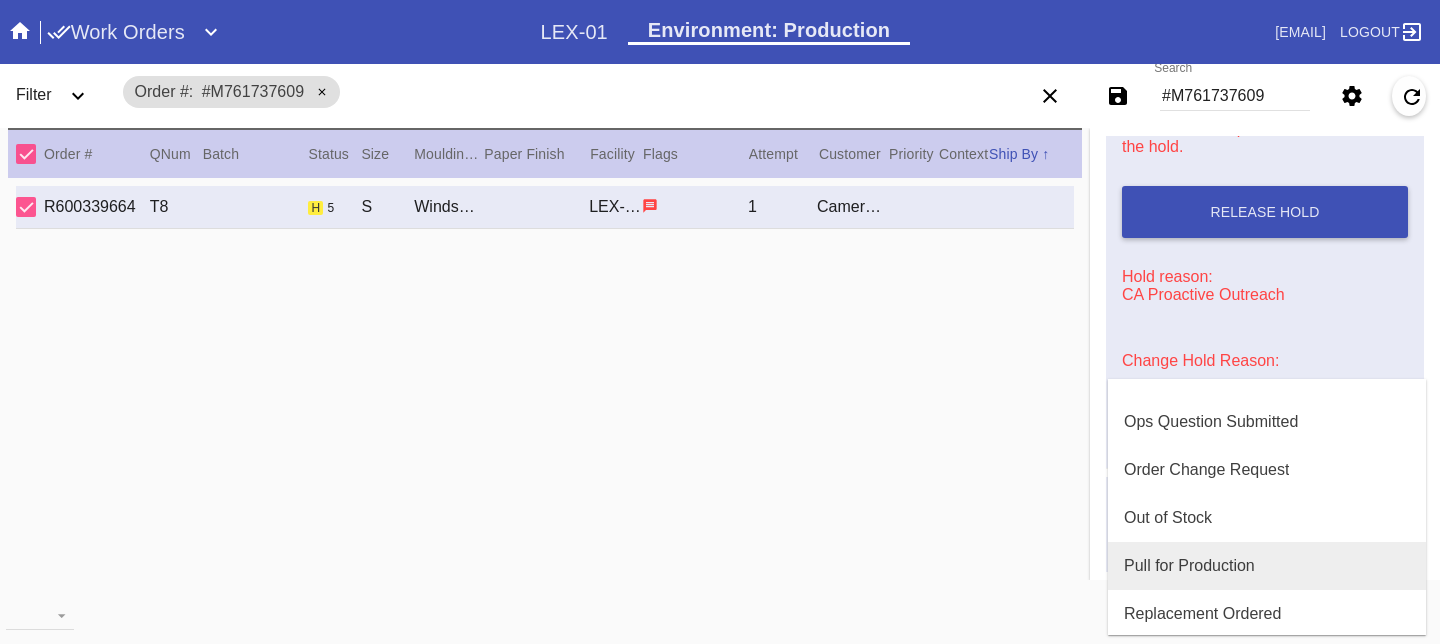 click on "Pull for Production" at bounding box center (1267, 566) 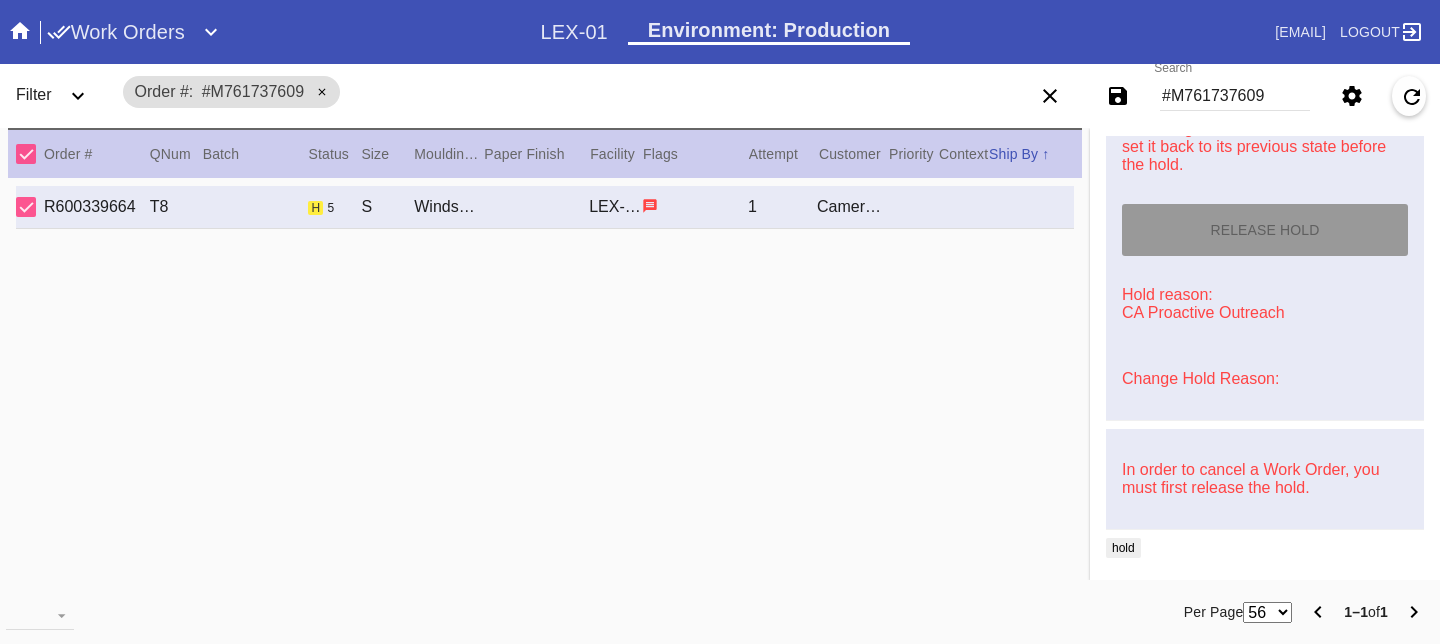 type on "8/2/2025" 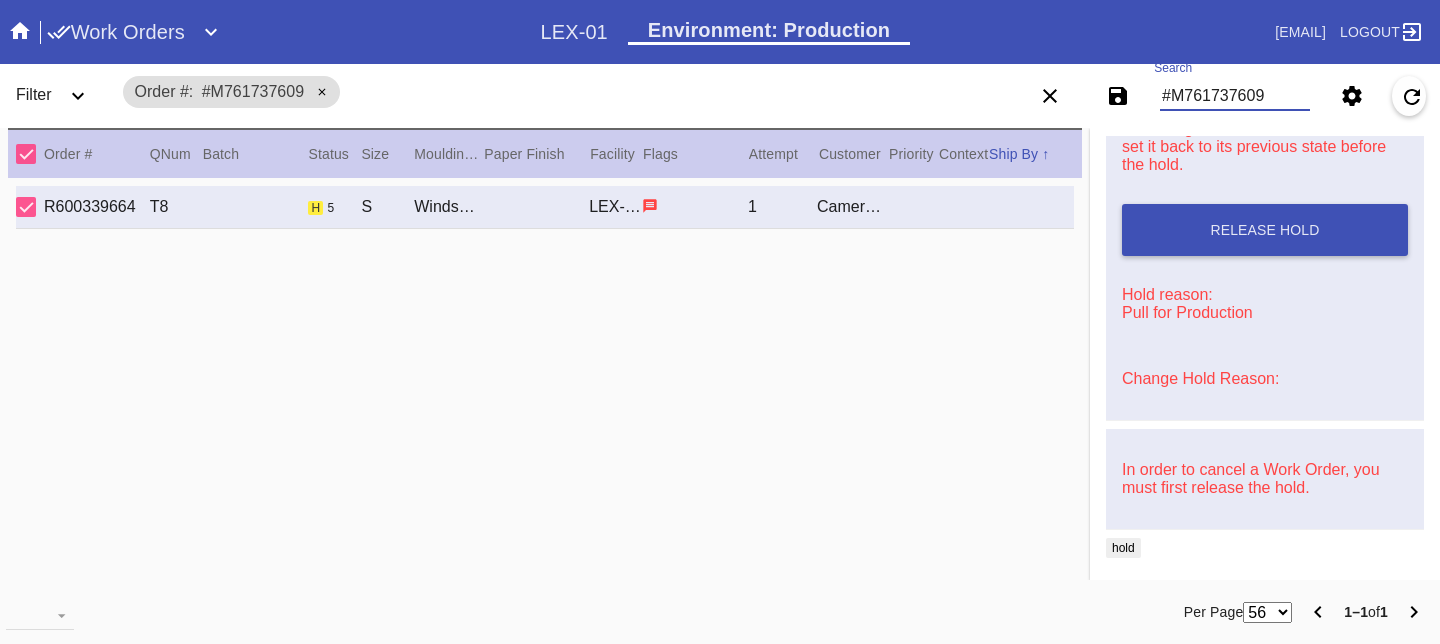 click on "#M761737609" at bounding box center (1235, 96) 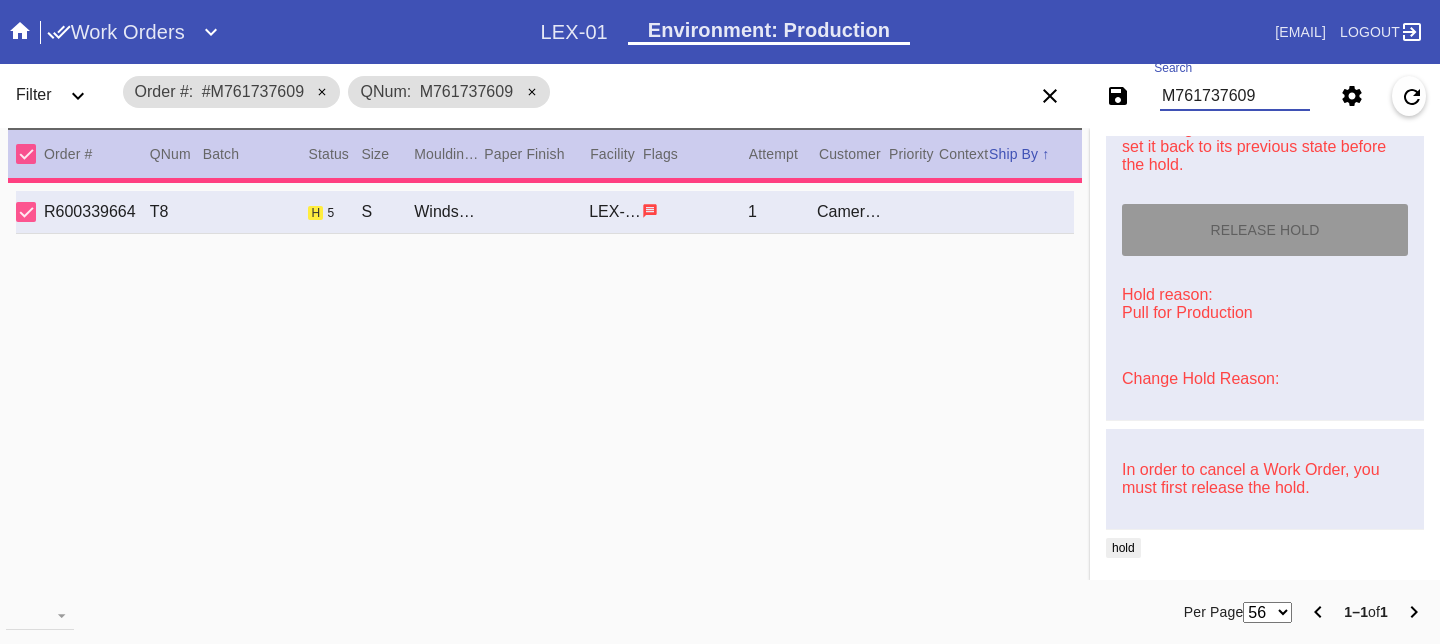 click on "M761737609" at bounding box center [1235, 96] 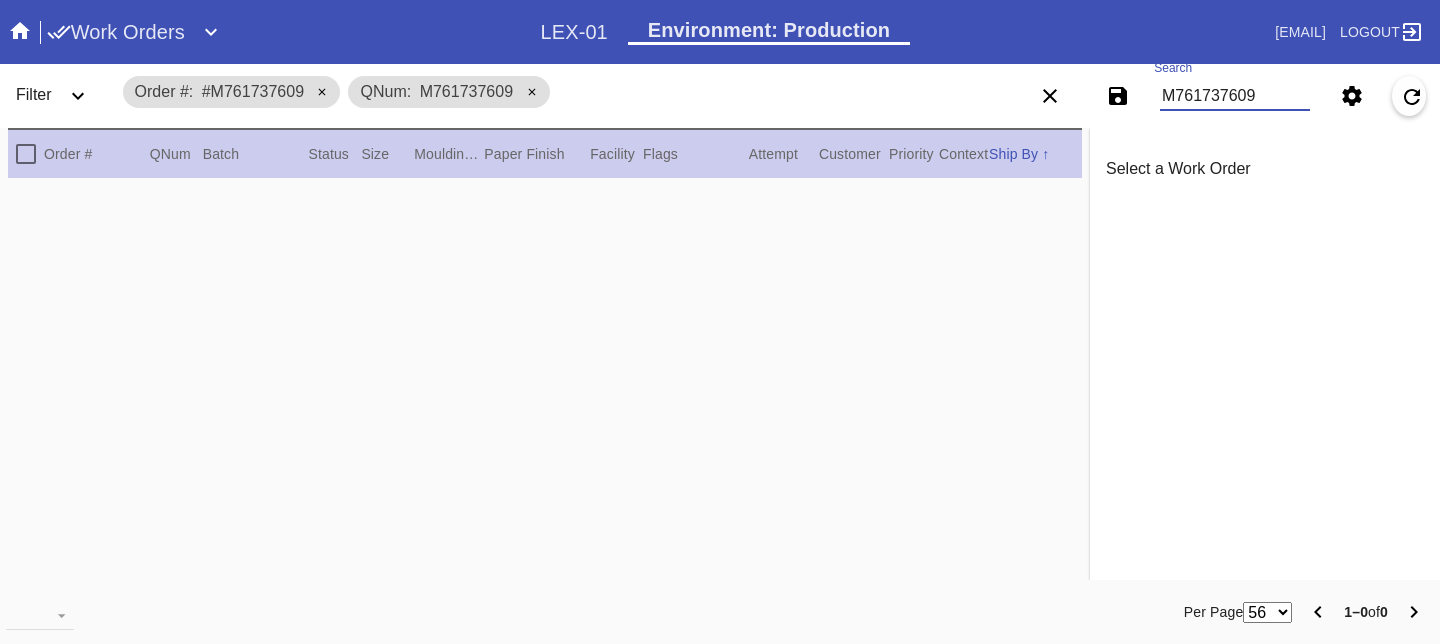 scroll, scrollTop: 0, scrollLeft: 0, axis: both 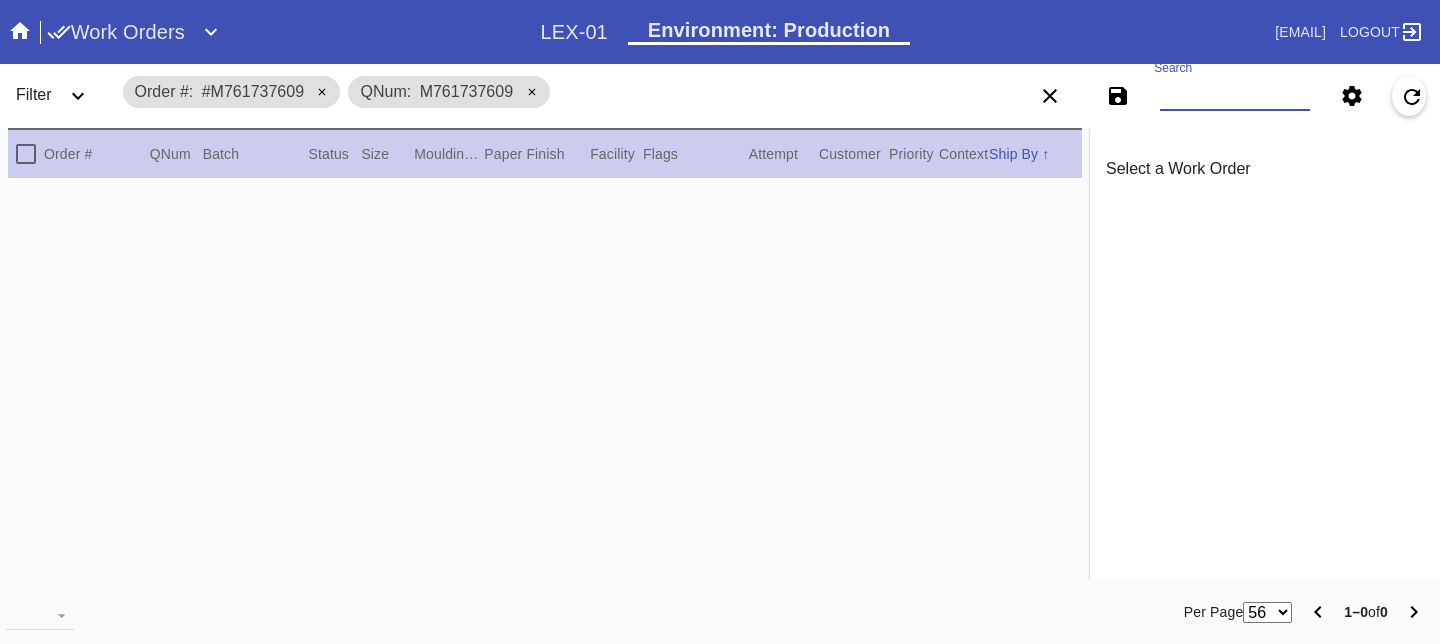 type on "\" 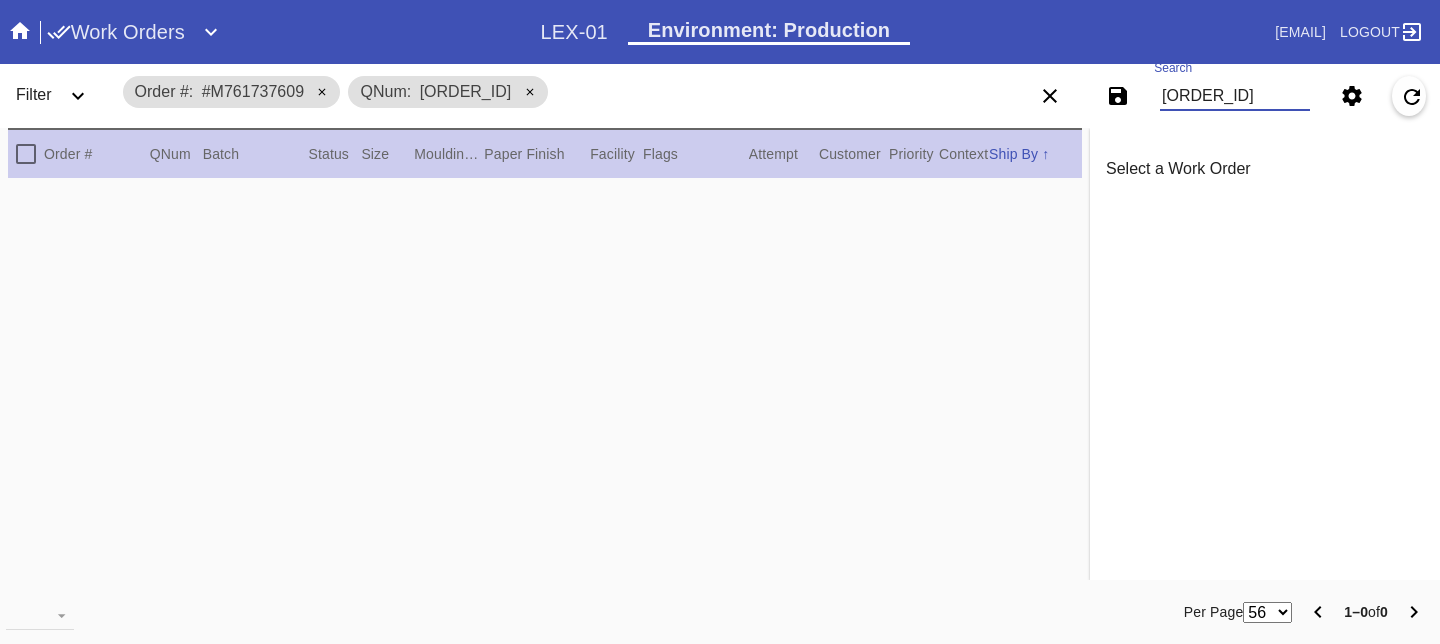 click on "[ORDER_ID]" at bounding box center [1235, 96] 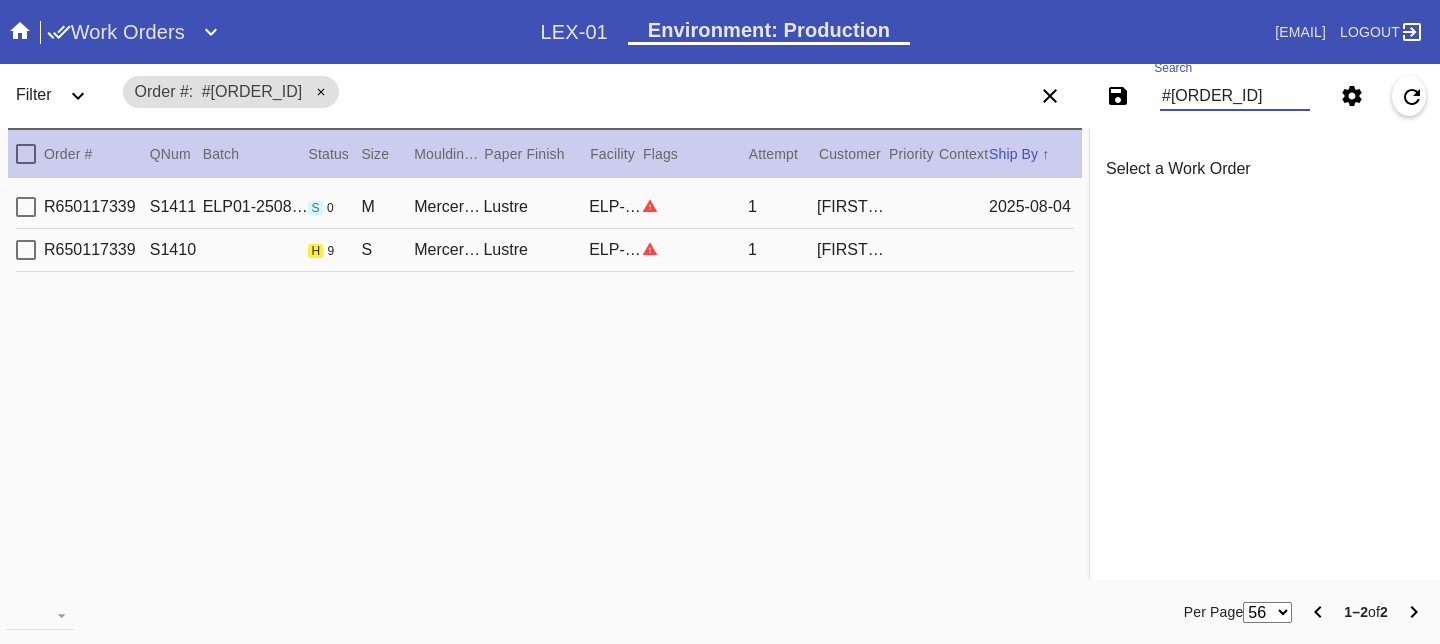 type on "#[ORDER_ID]" 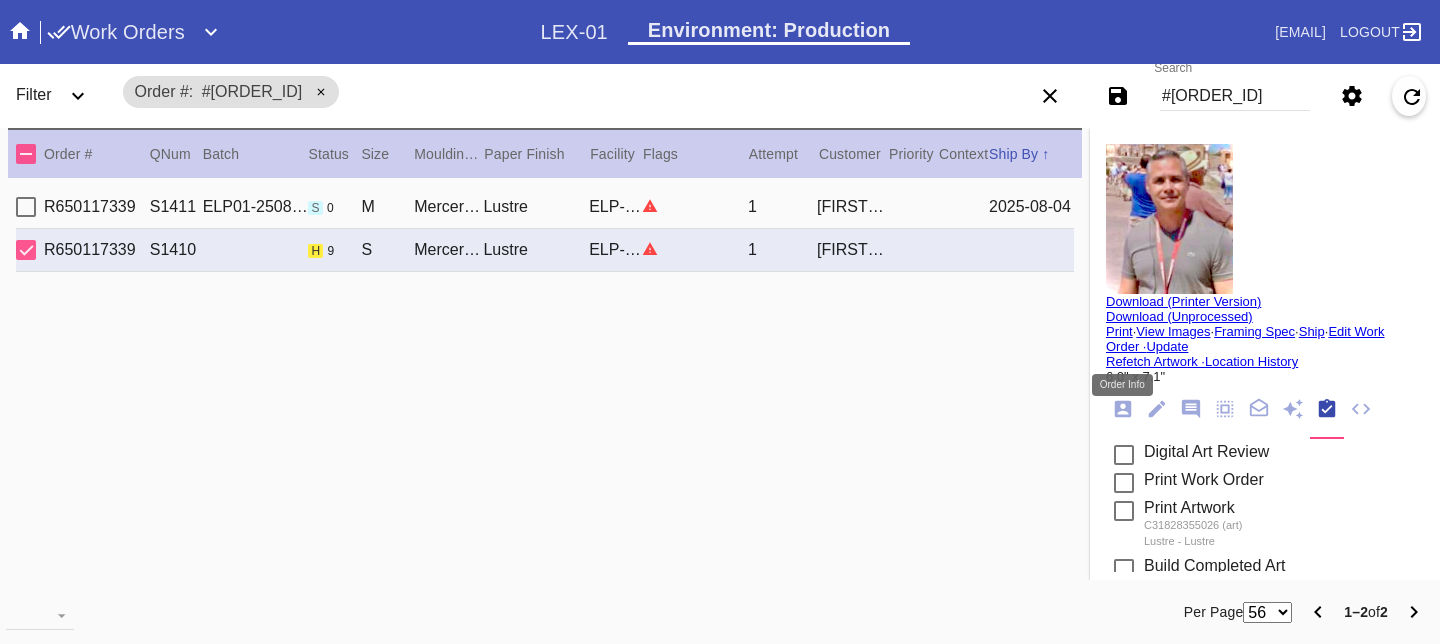 click 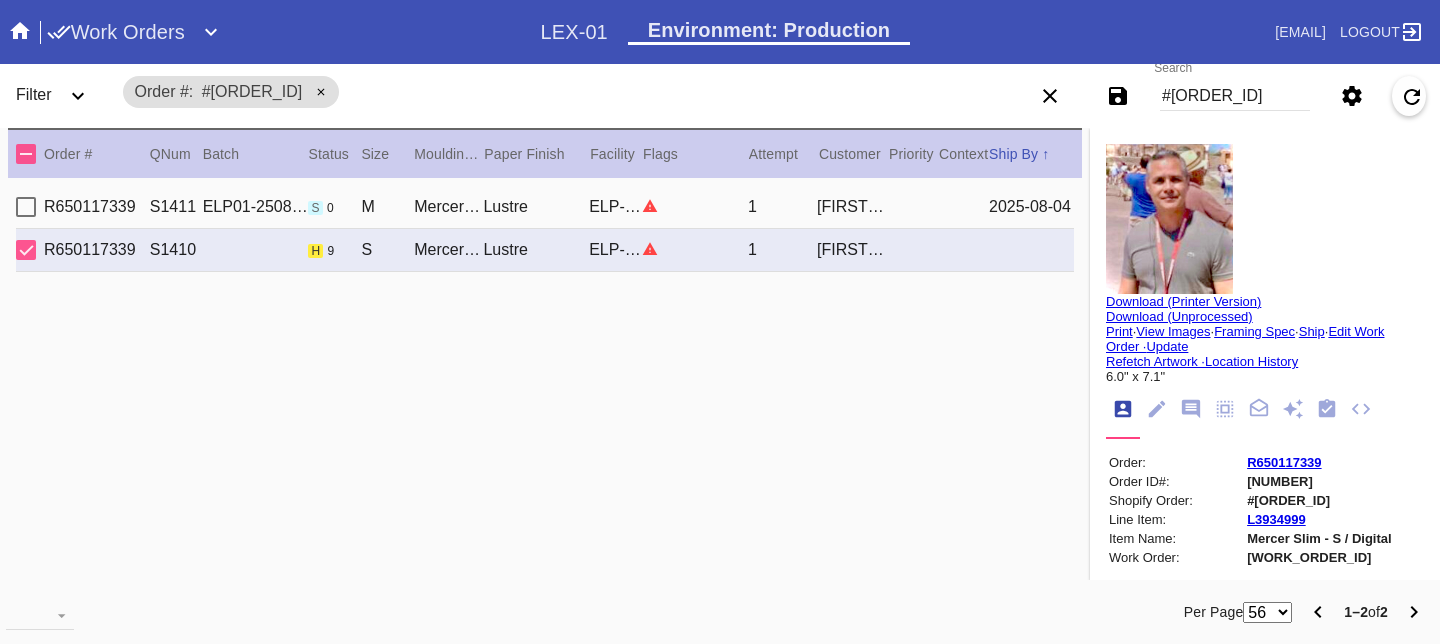 click on "R650117339" at bounding box center (1284, 462) 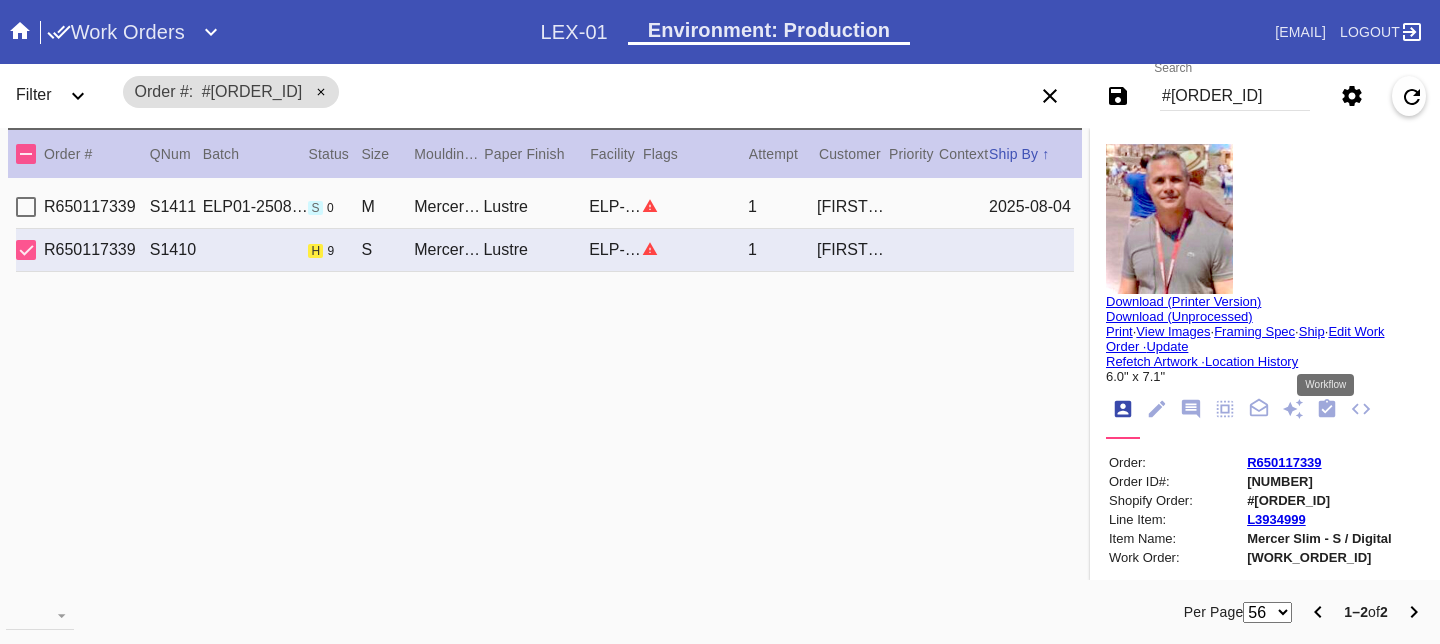 click 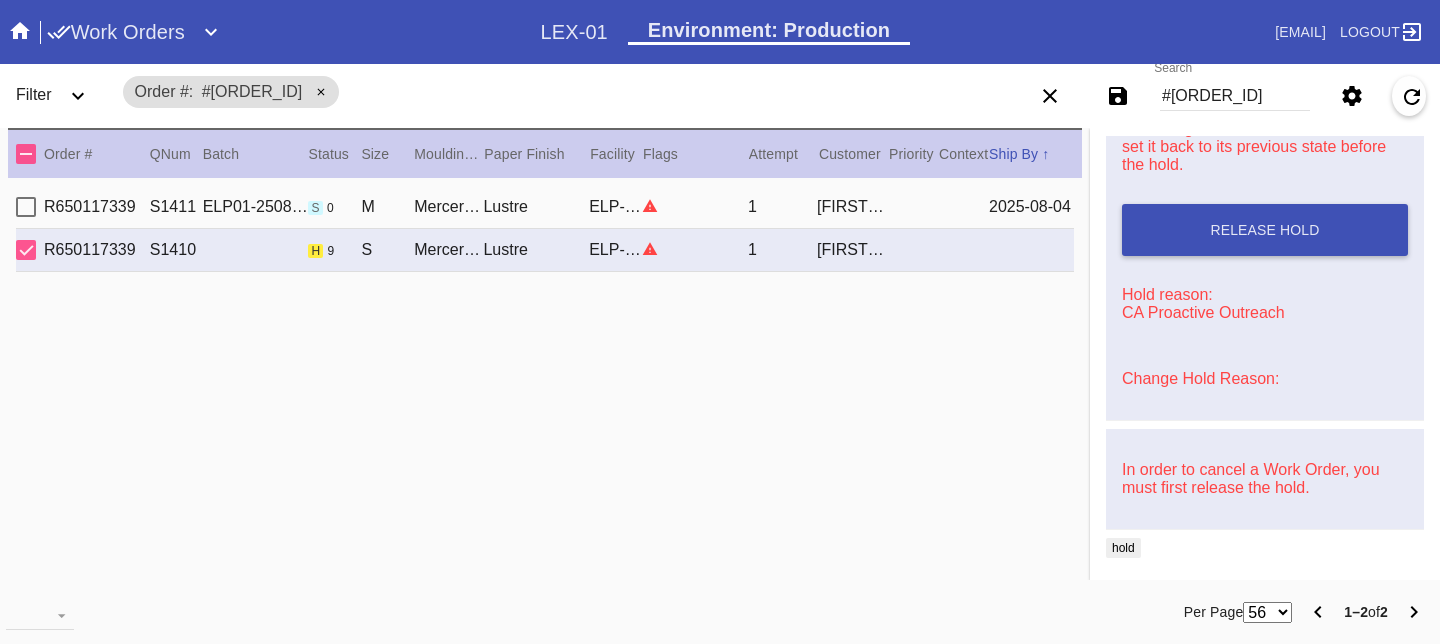 scroll, scrollTop: 950, scrollLeft: 0, axis: vertical 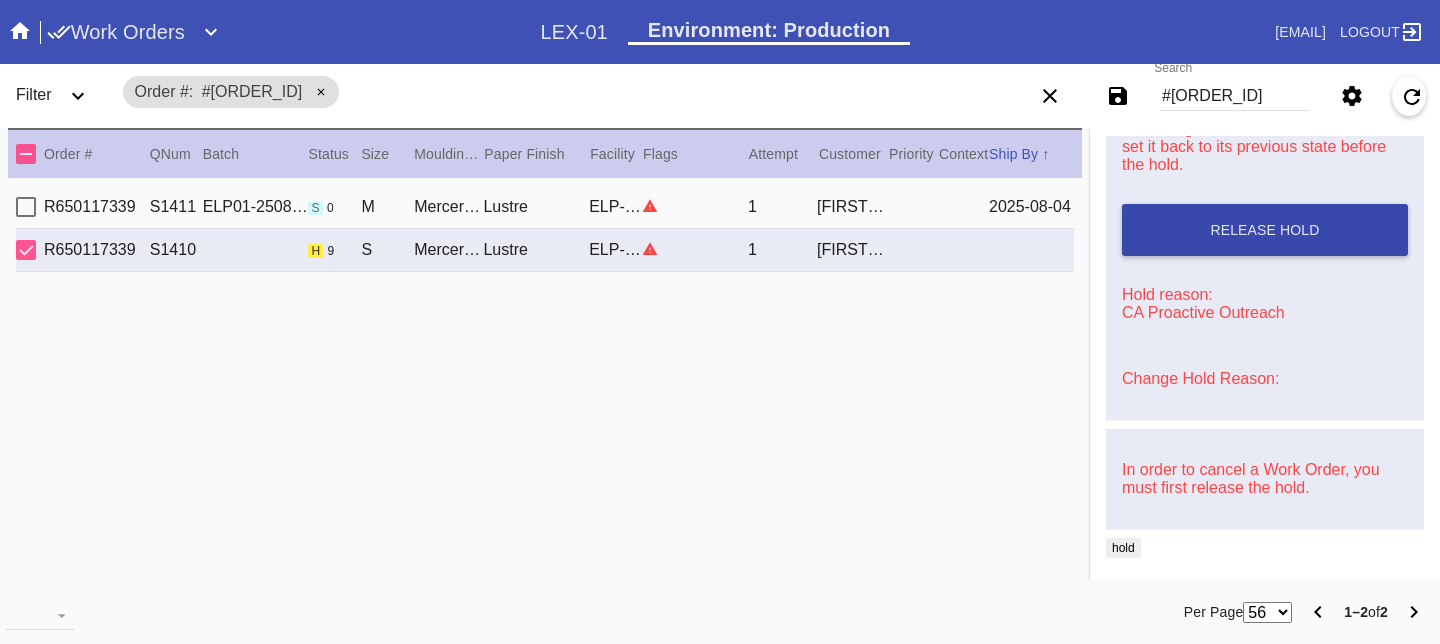 click on "Release Hold" at bounding box center (1264, 230) 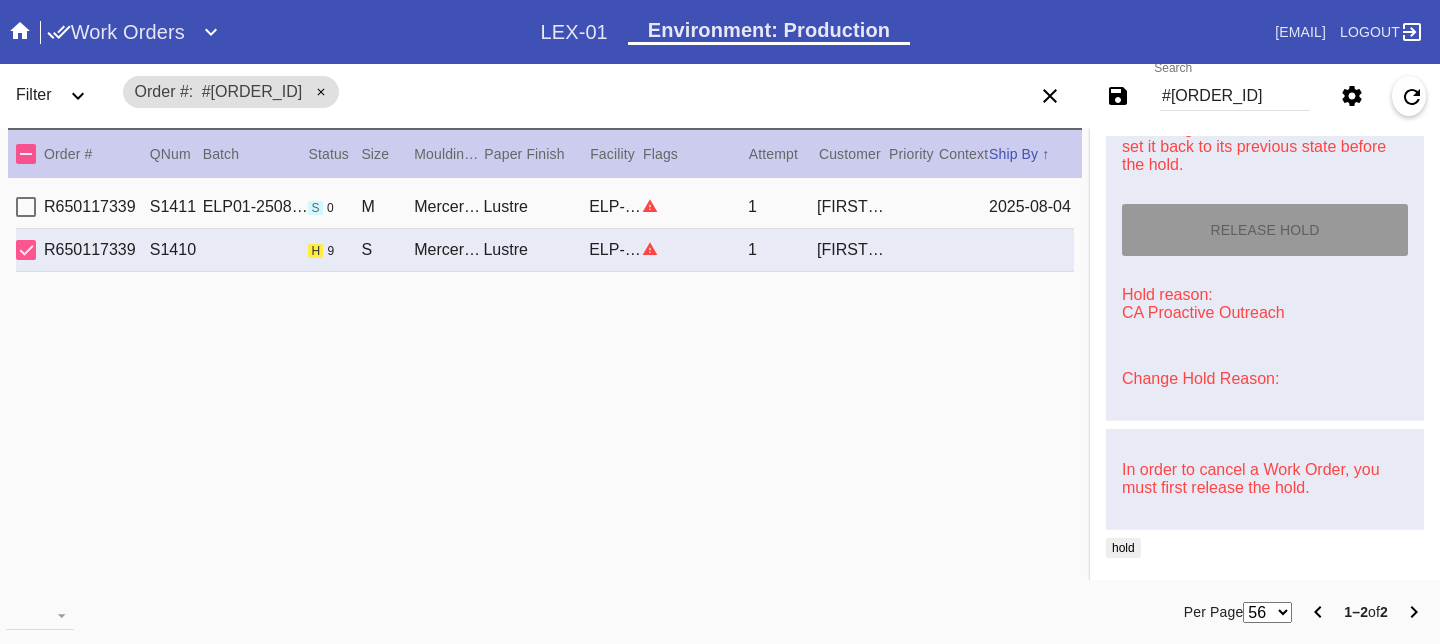 type on "8/8/2025" 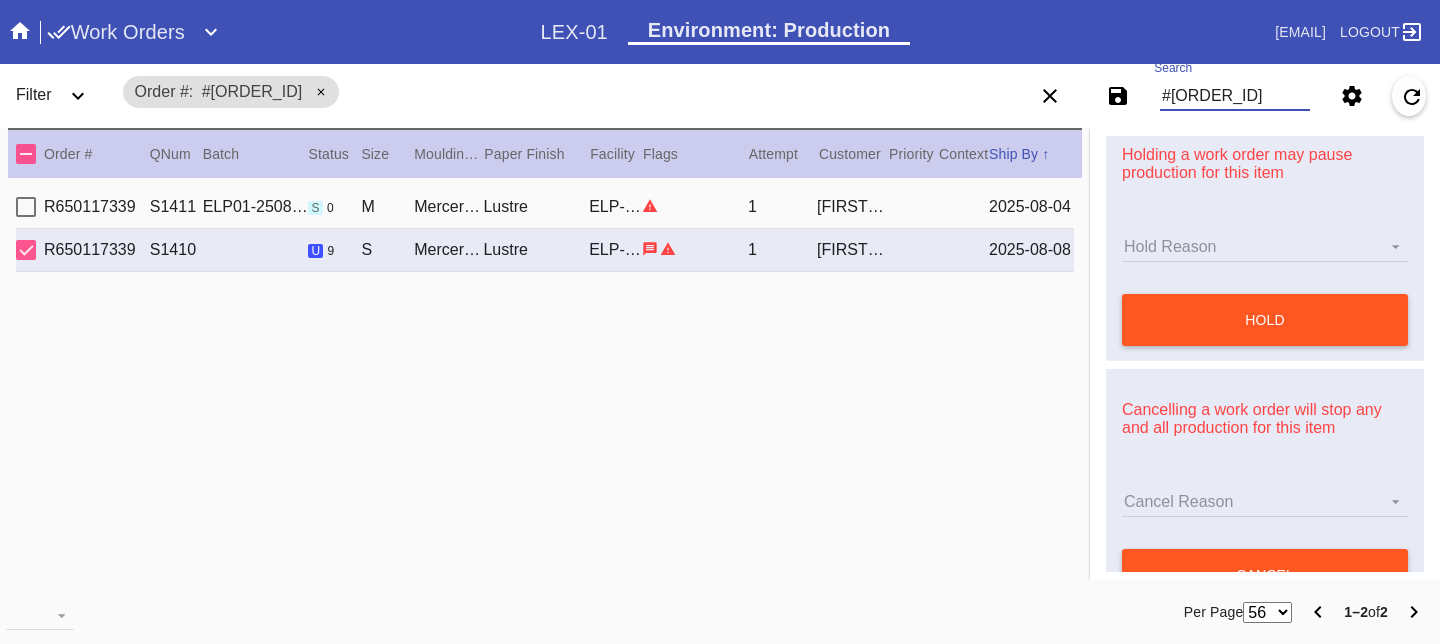 click on "#[ORDER_ID]" at bounding box center [1235, 96] 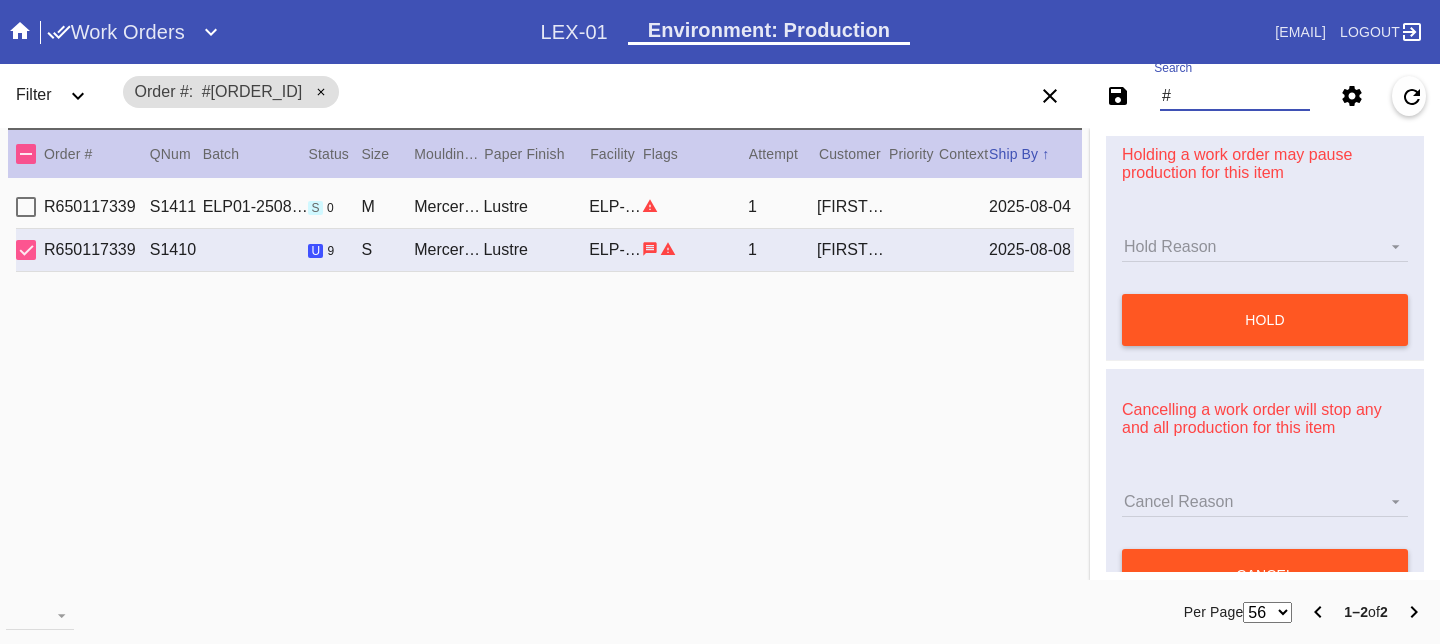 paste on "[ORDER_ID]" 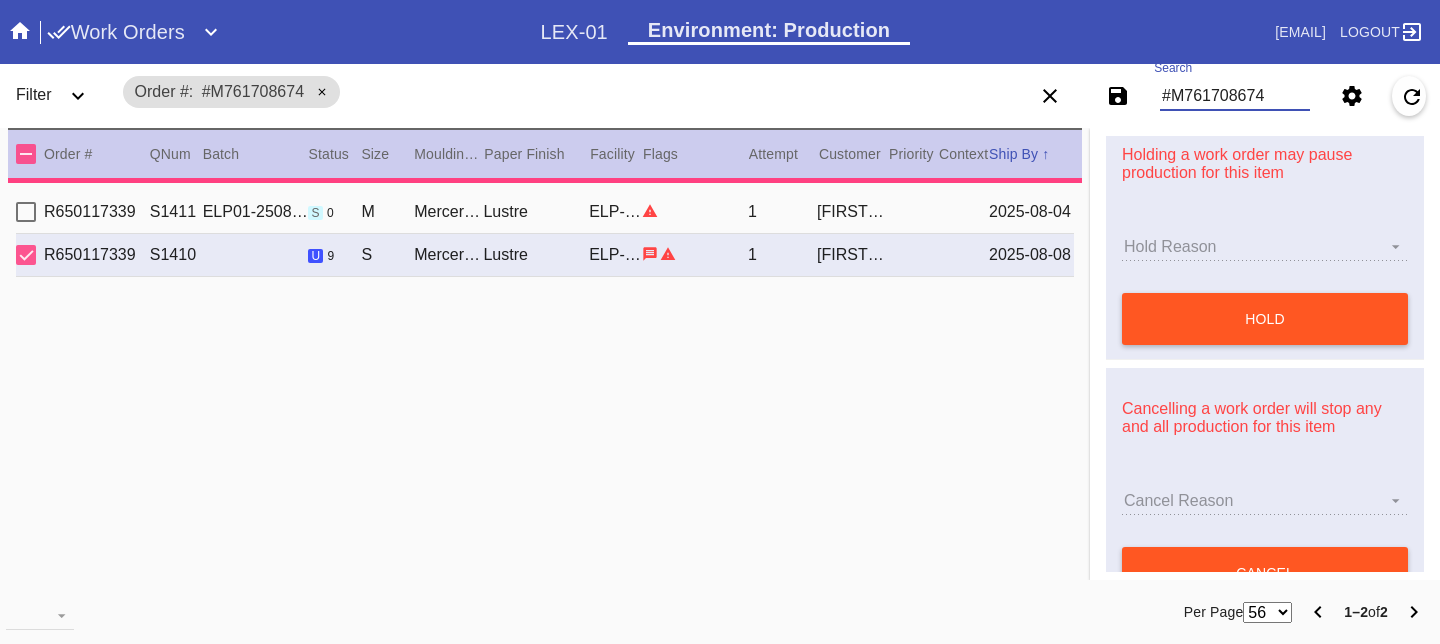 type on "PRO NOTE: No replacement, please proceed with the damage. CM 8/4" 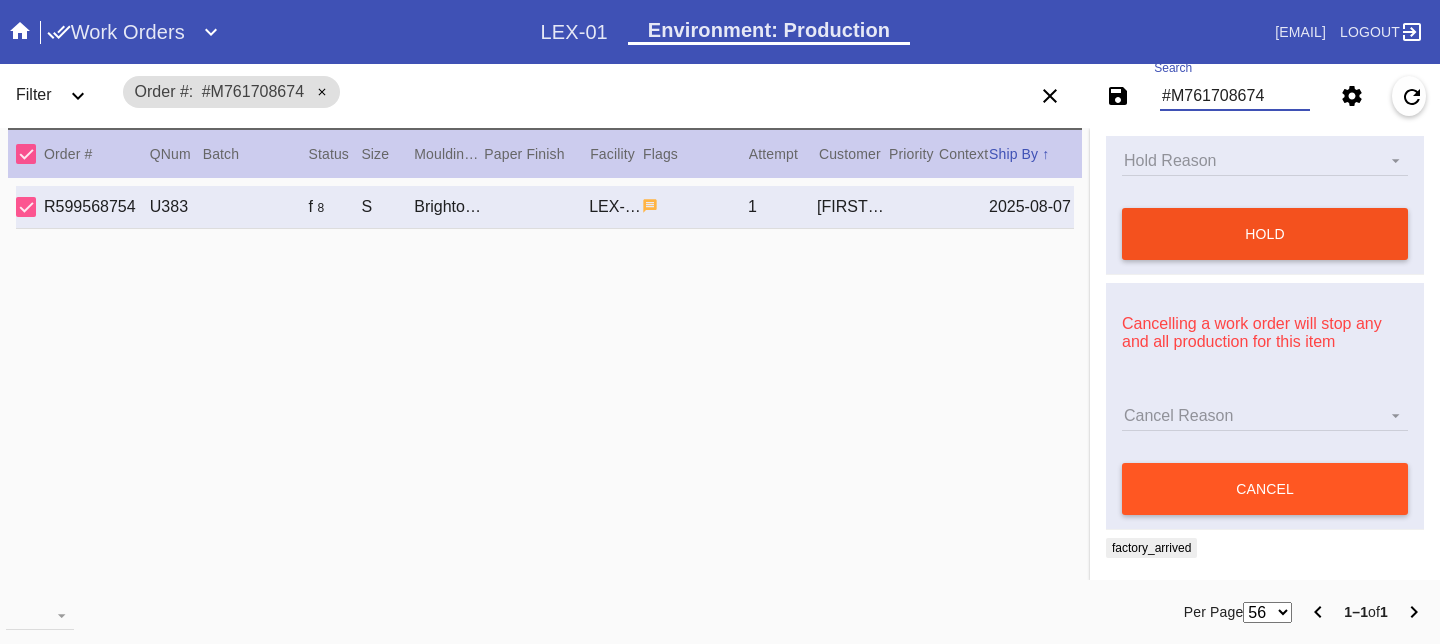 scroll, scrollTop: 0, scrollLeft: 0, axis: both 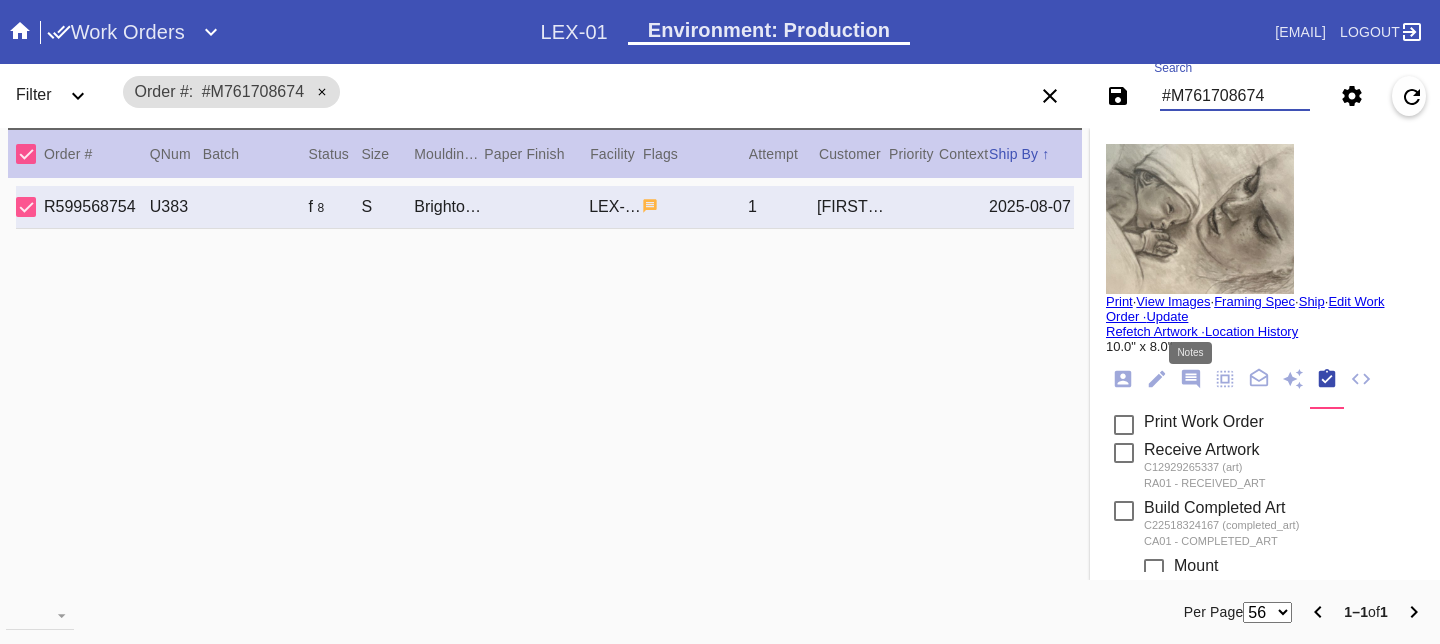 click 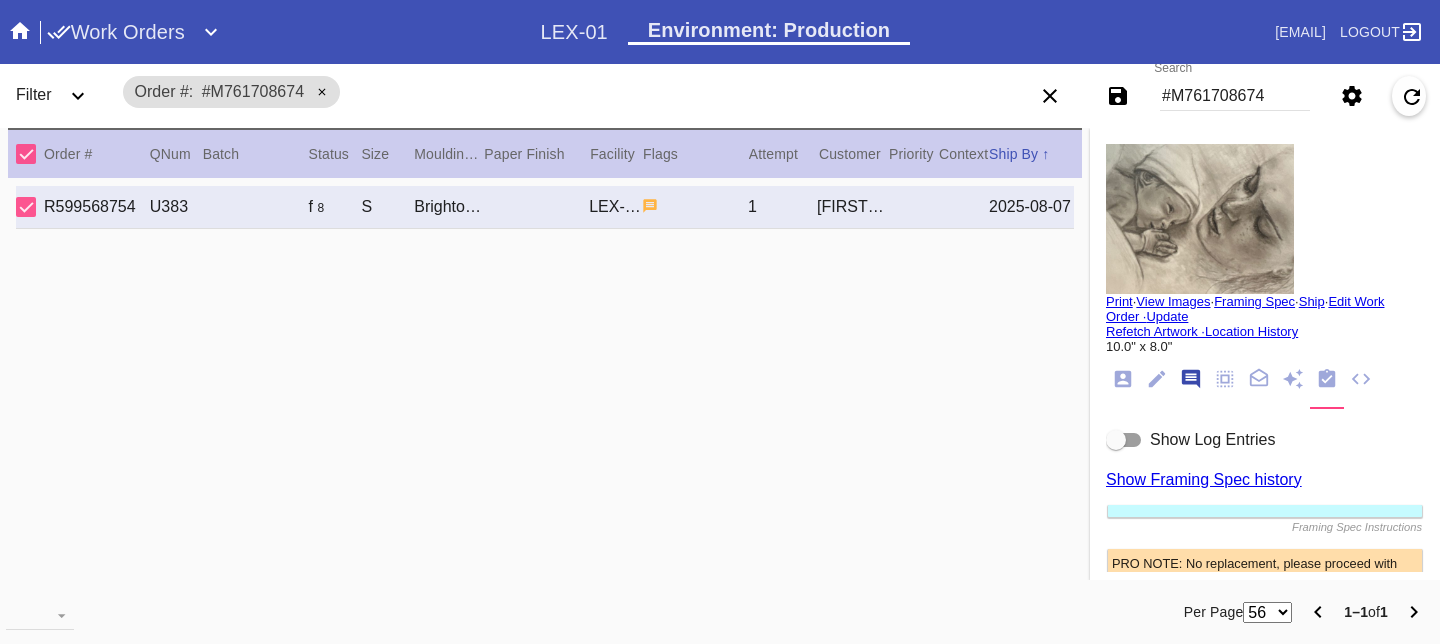 scroll, scrollTop: 123, scrollLeft: 0, axis: vertical 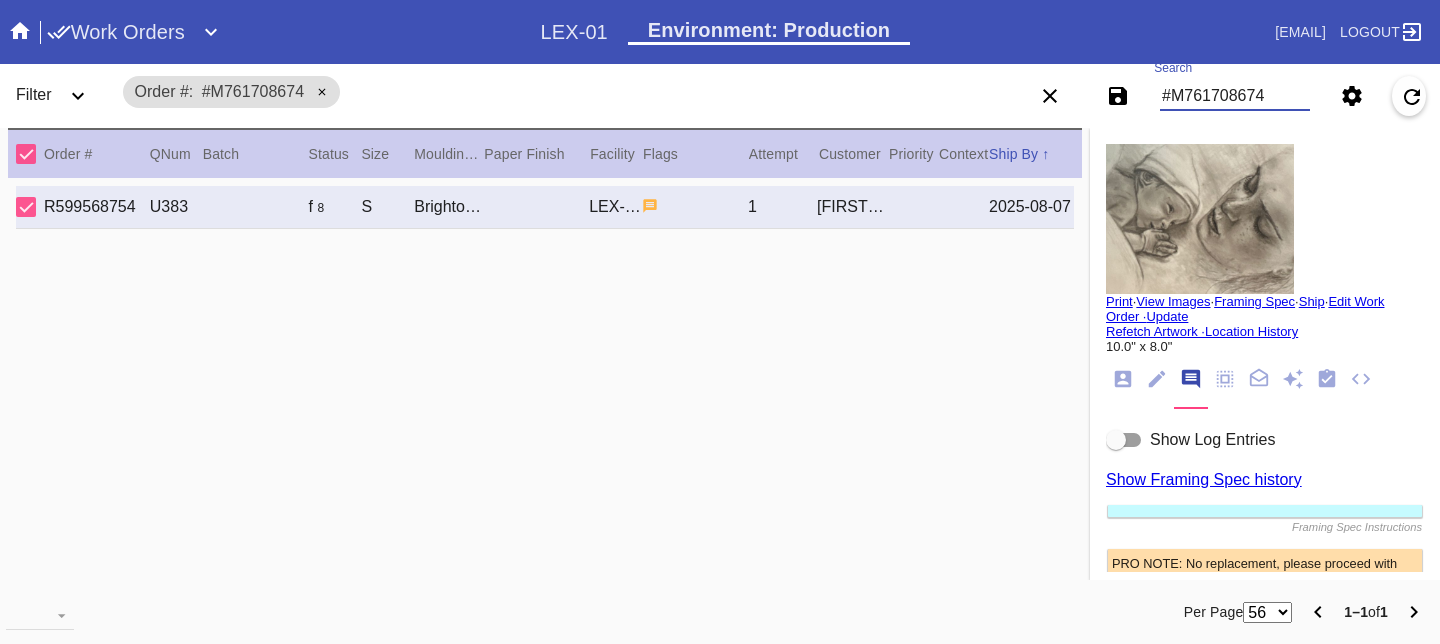 click on "#M761708674" at bounding box center (1235, 96) 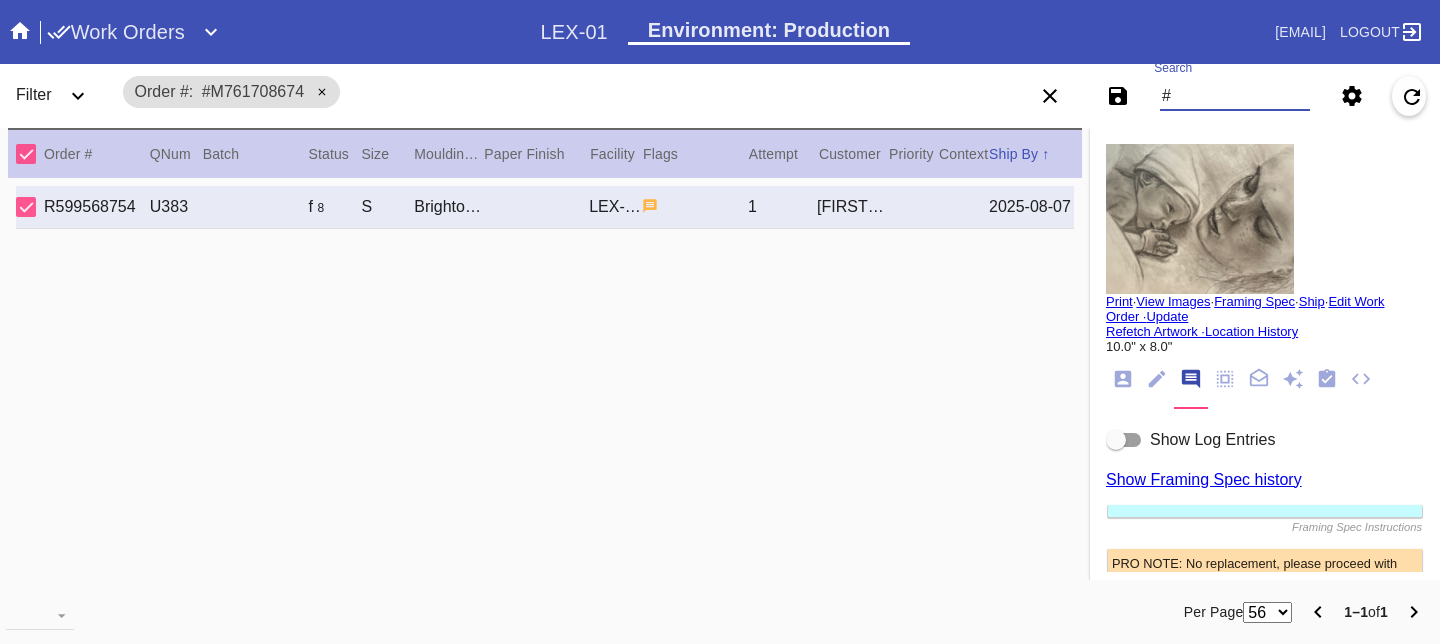 paste on "M761711151" 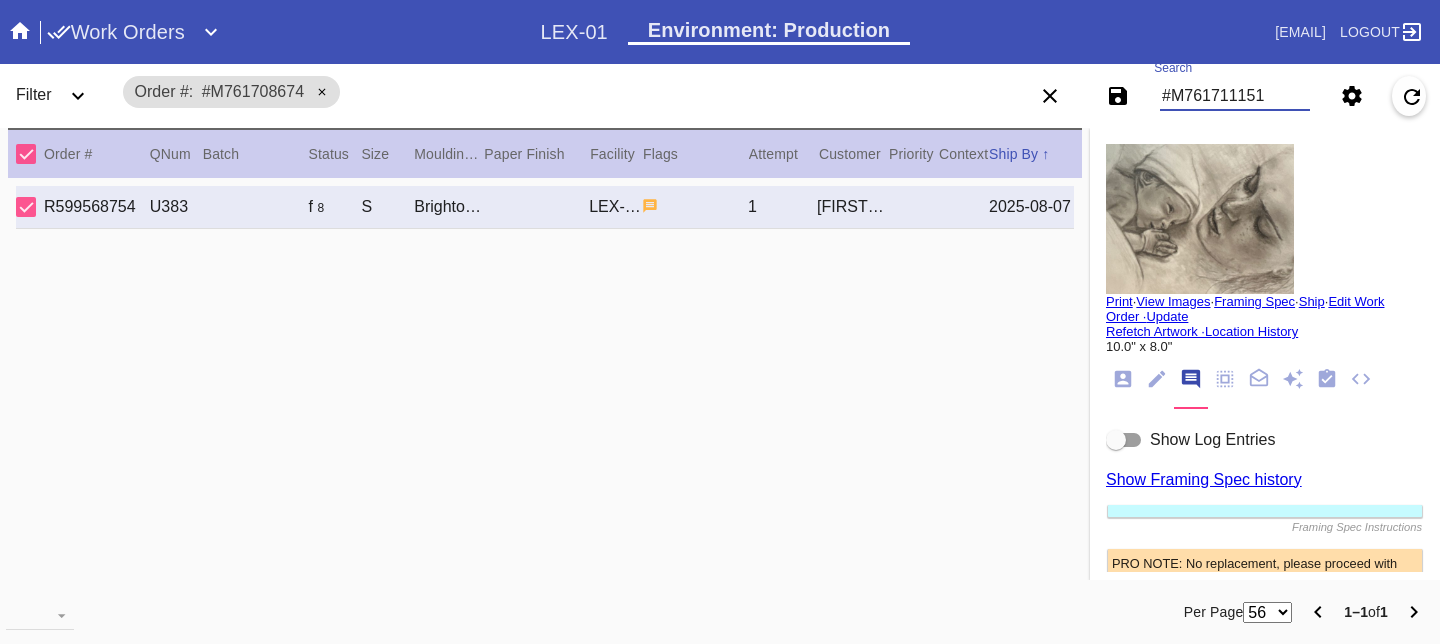 type on "#M761711151" 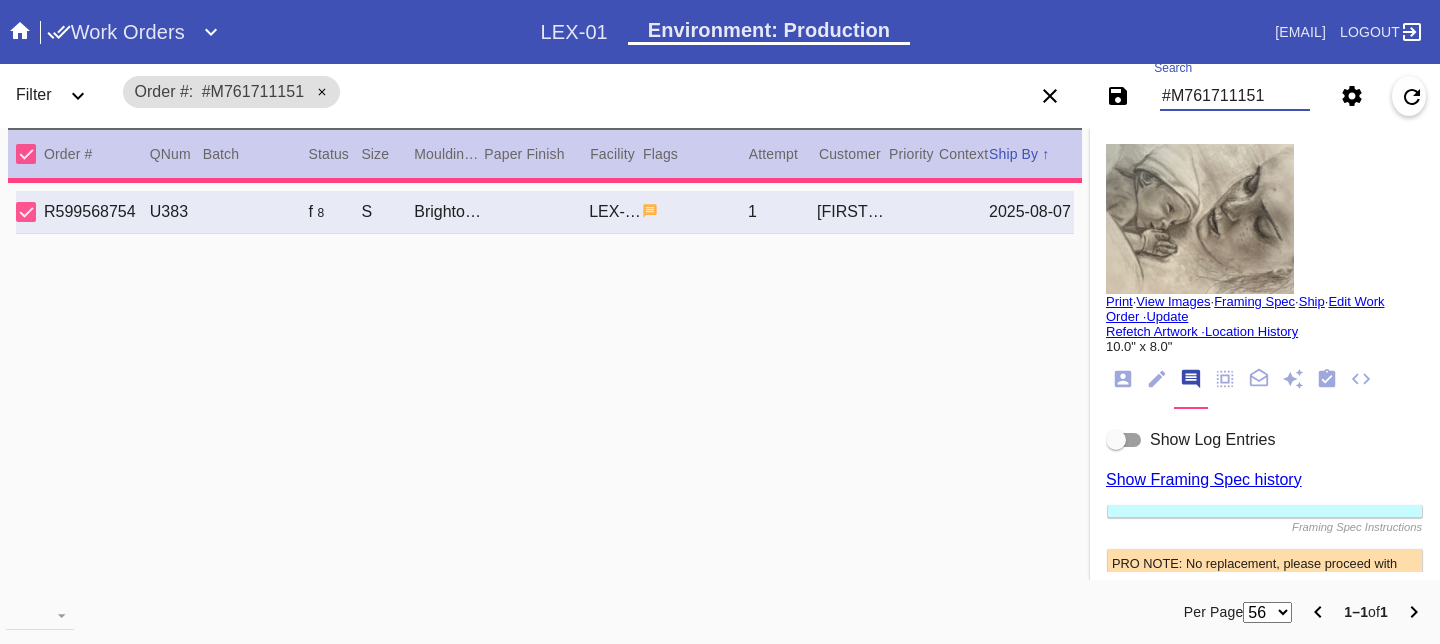 type 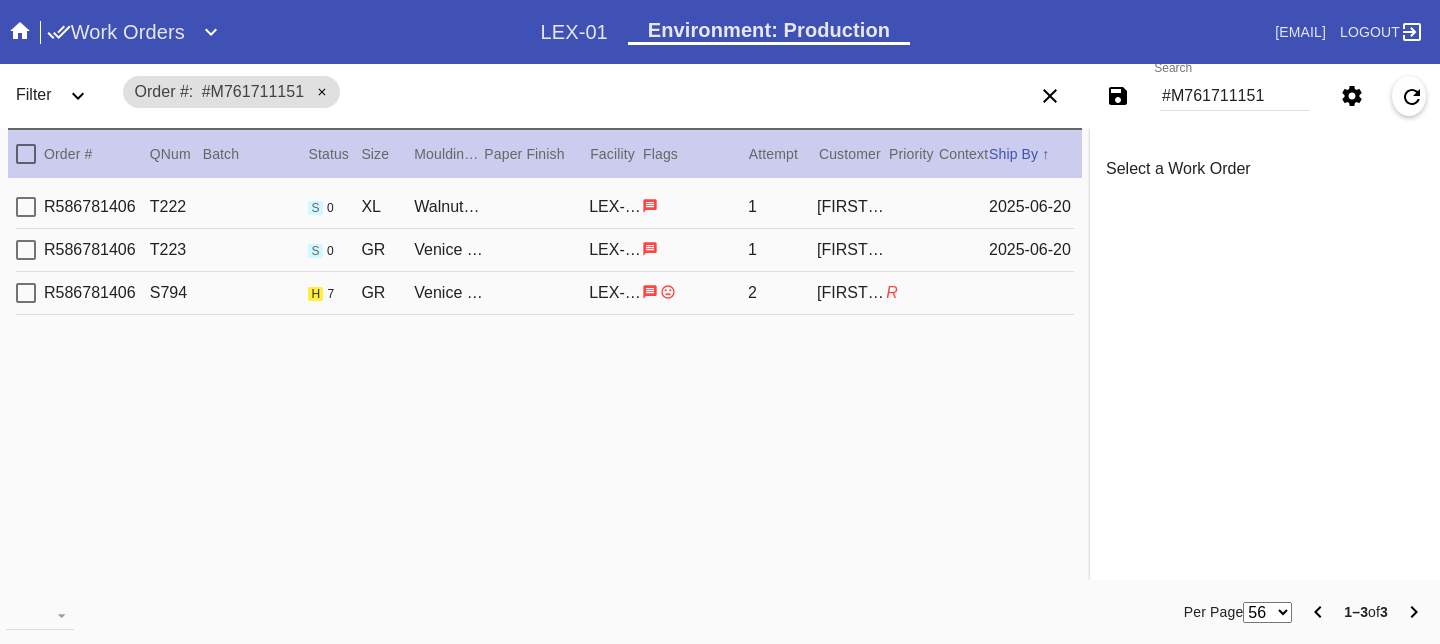 click on "[ORDER_ID] [ORDER_ID] [ITEM_NAME] / No Mat [FACILITY_CODE] 2 [FIRST] [LAST]
R" at bounding box center (545, 293) 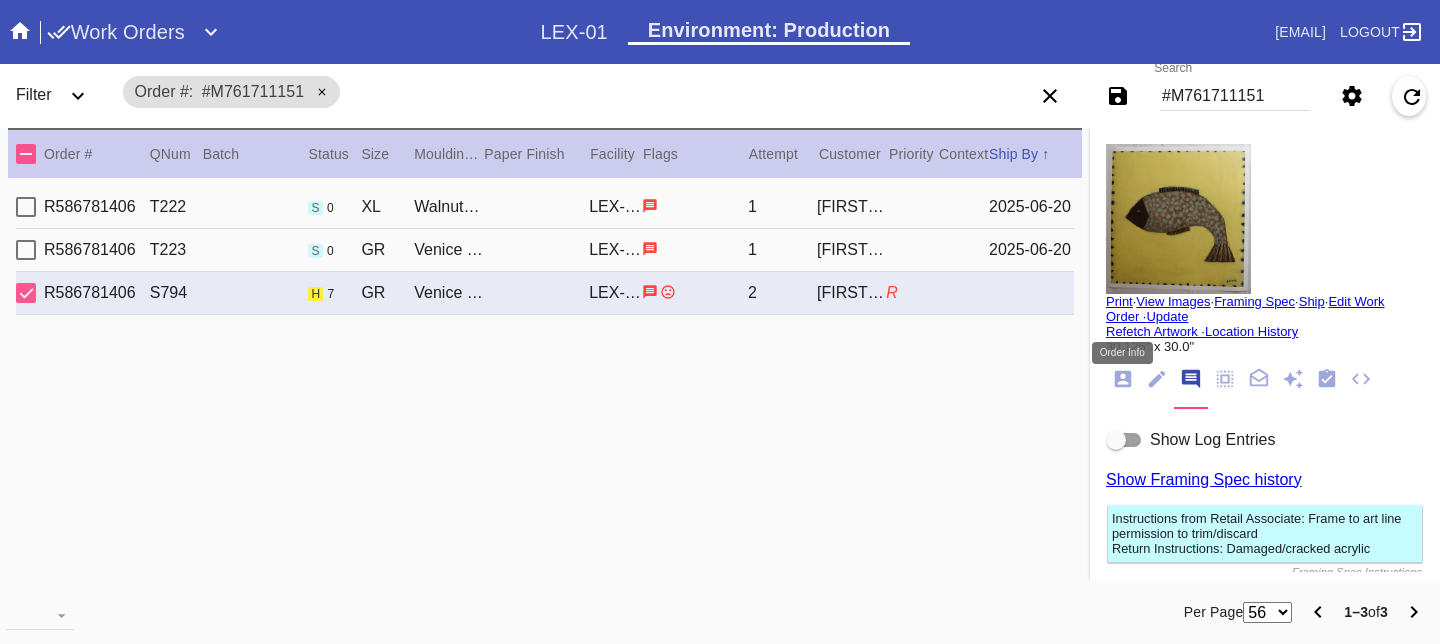 click 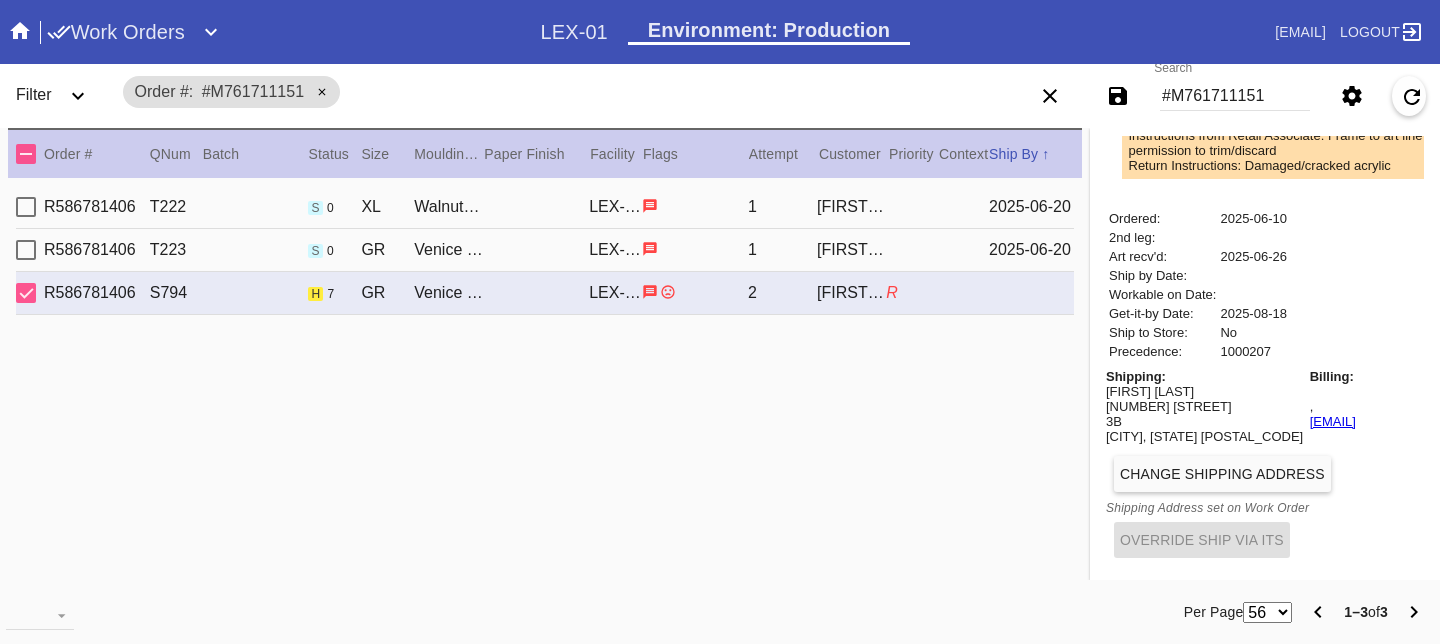 scroll, scrollTop: 733, scrollLeft: 0, axis: vertical 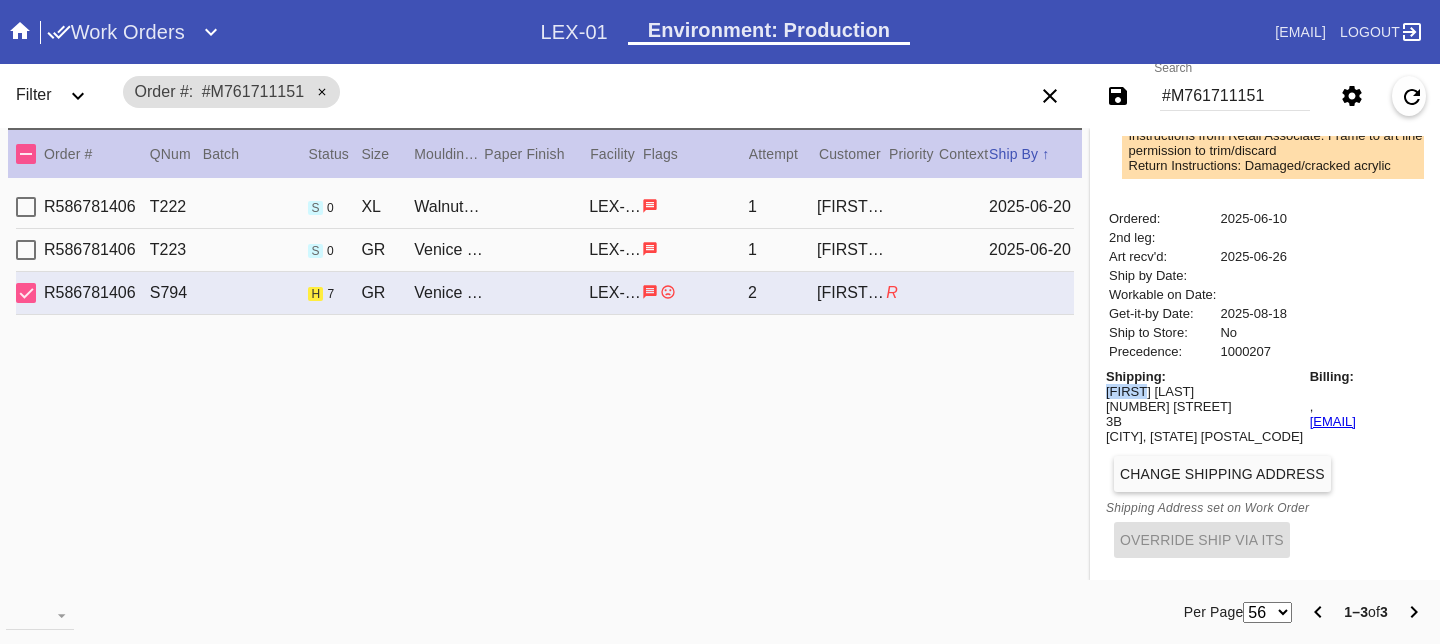 click on "[FIRST] [LAST]" at bounding box center [1204, 391] 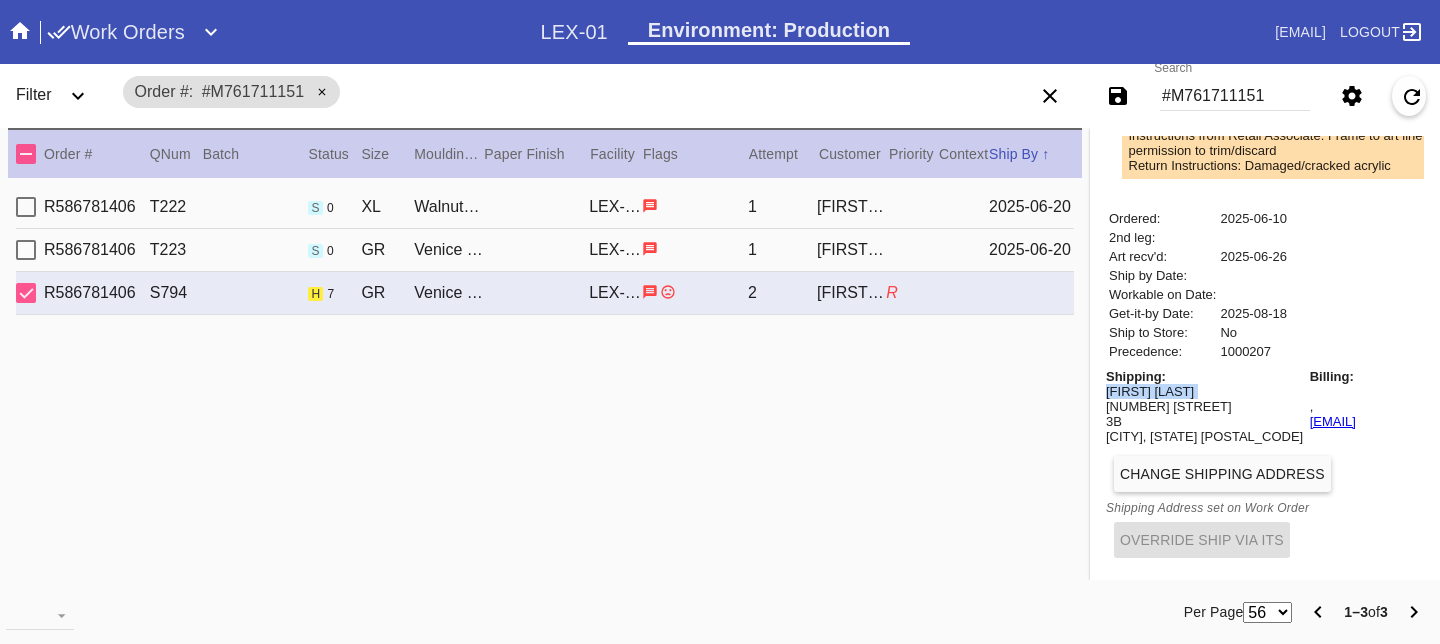 click on "[FIRST] [LAST]" at bounding box center (1204, 391) 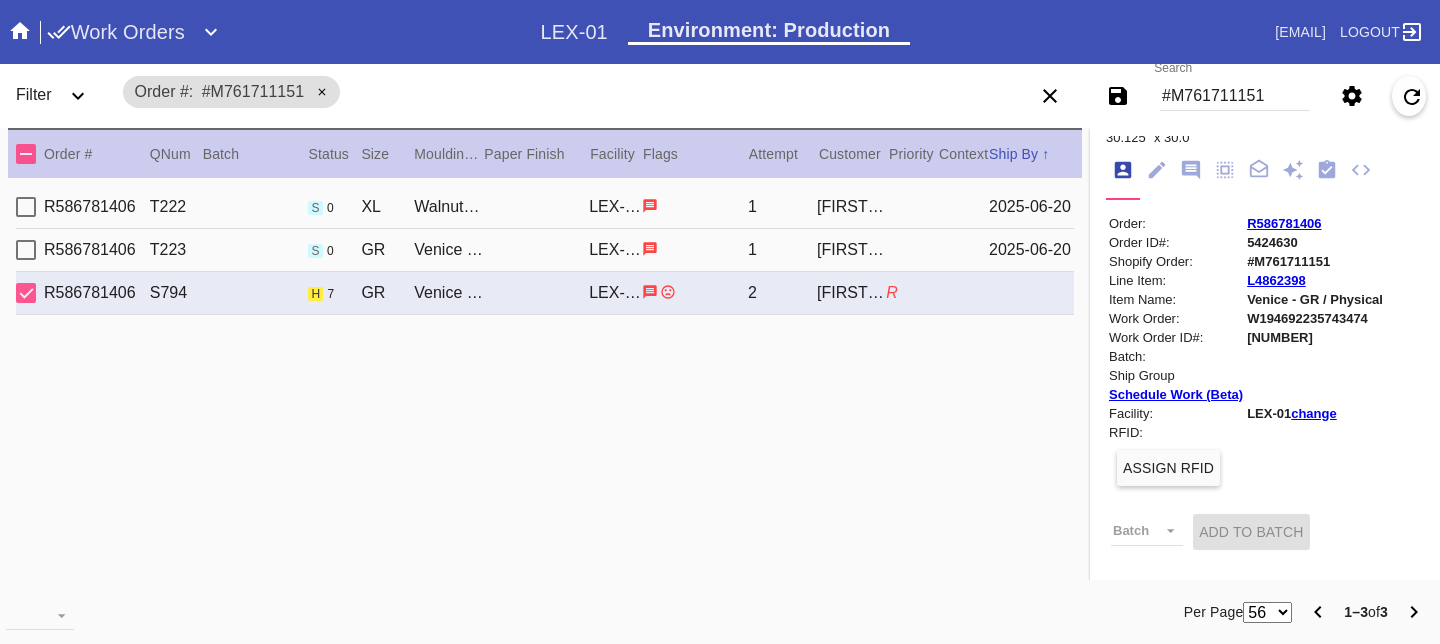 scroll, scrollTop: 51, scrollLeft: 0, axis: vertical 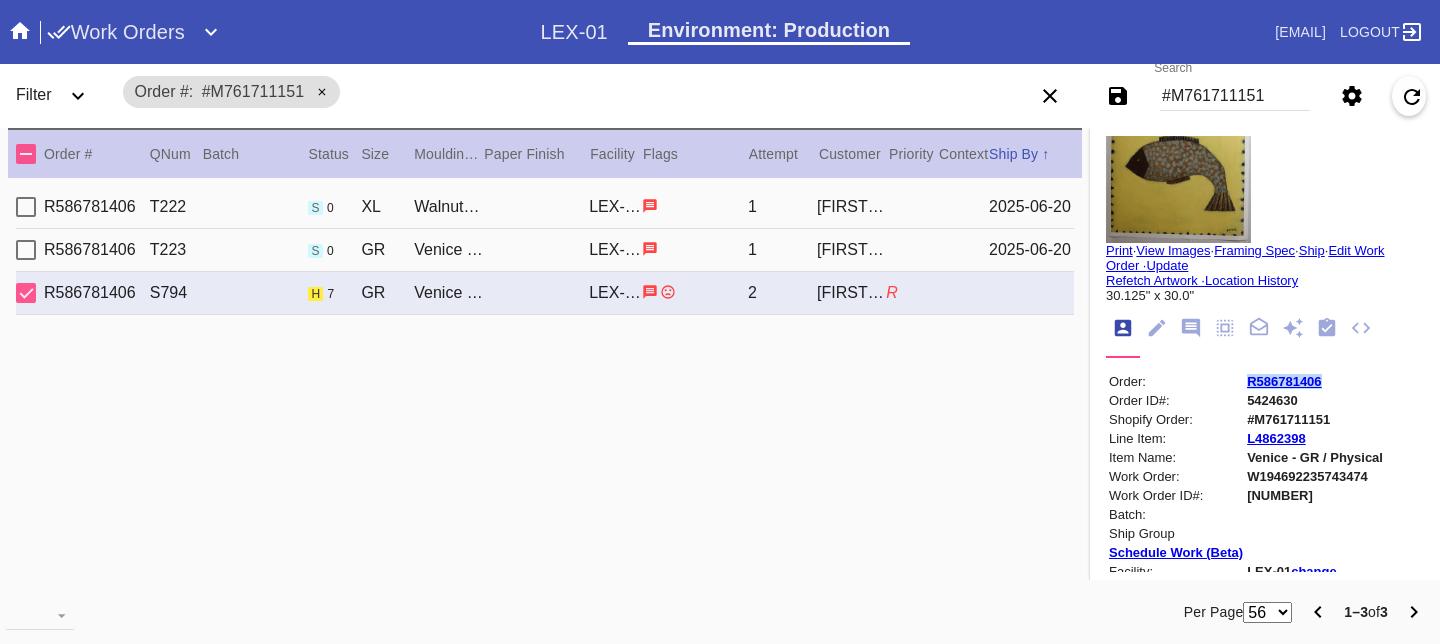 copy on "R586781406" 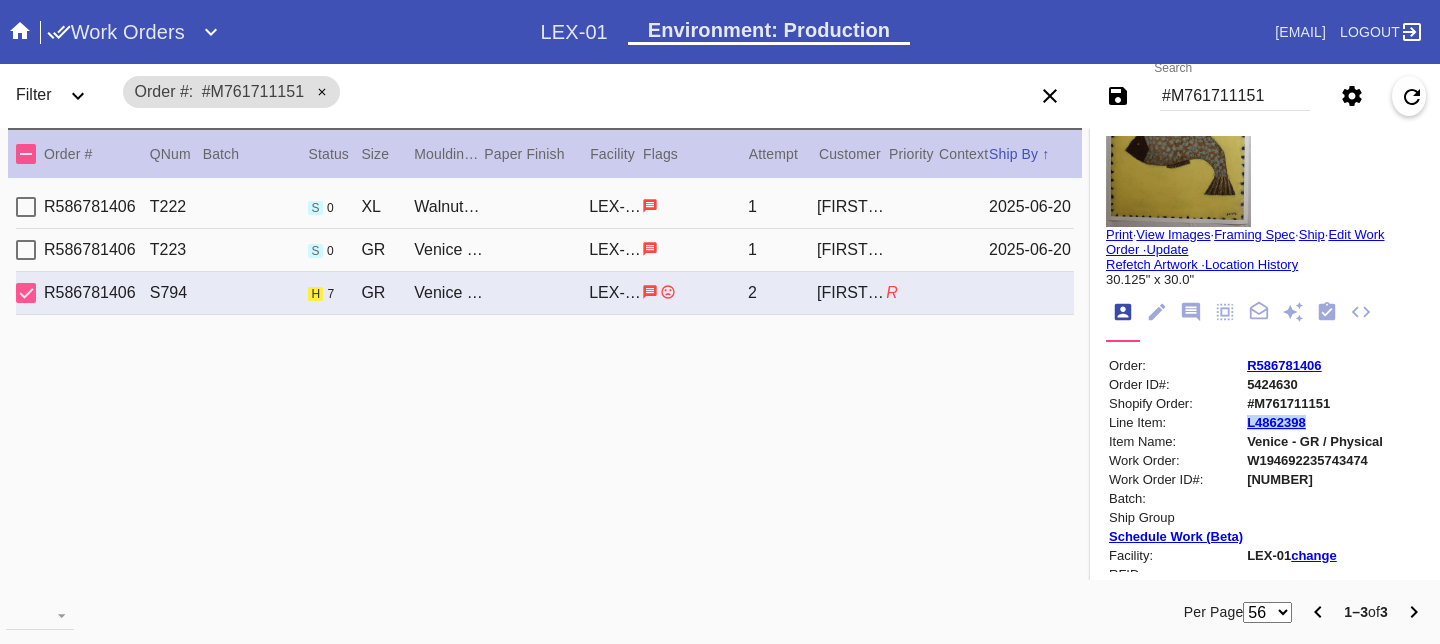 copy on "L4862398" 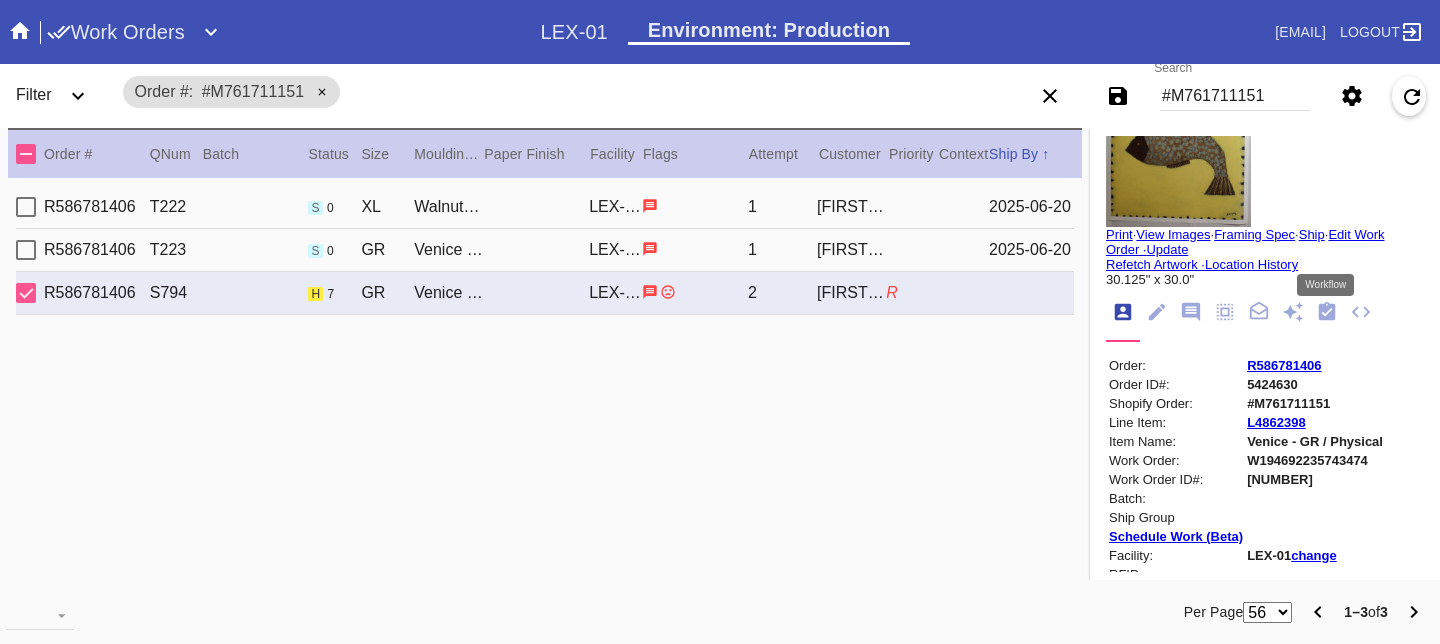click 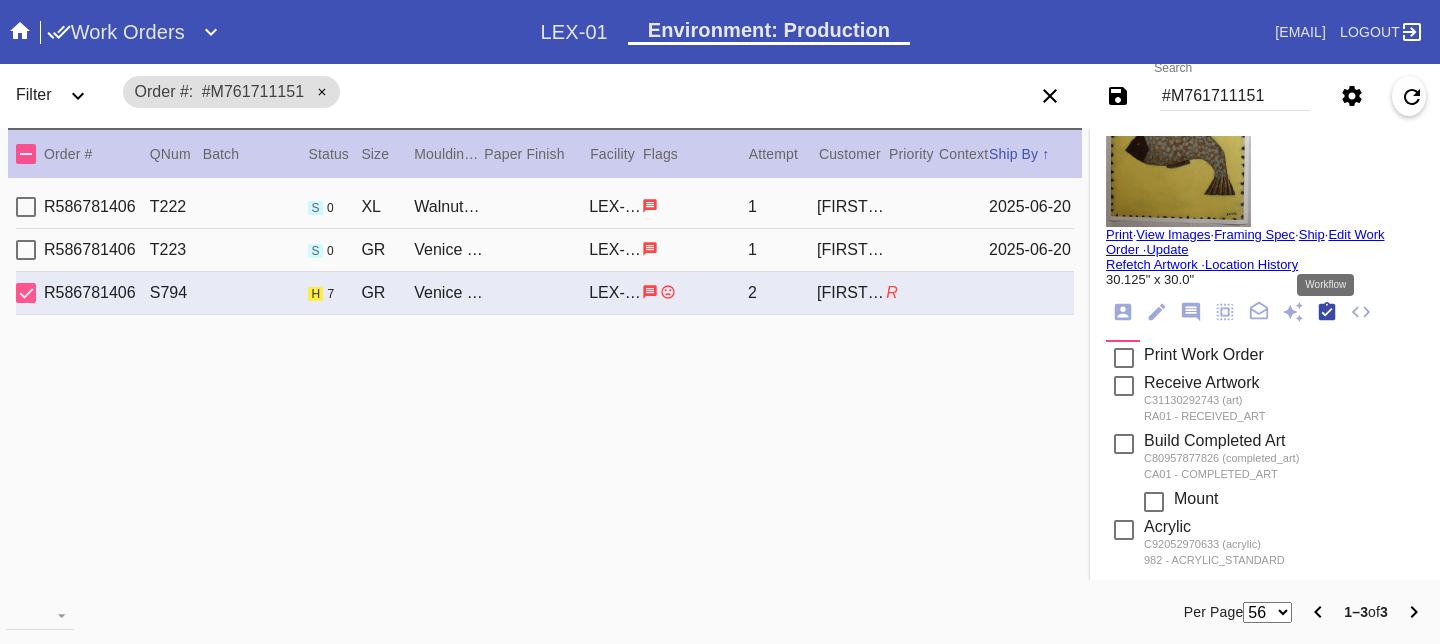 scroll, scrollTop: 320, scrollLeft: 0, axis: vertical 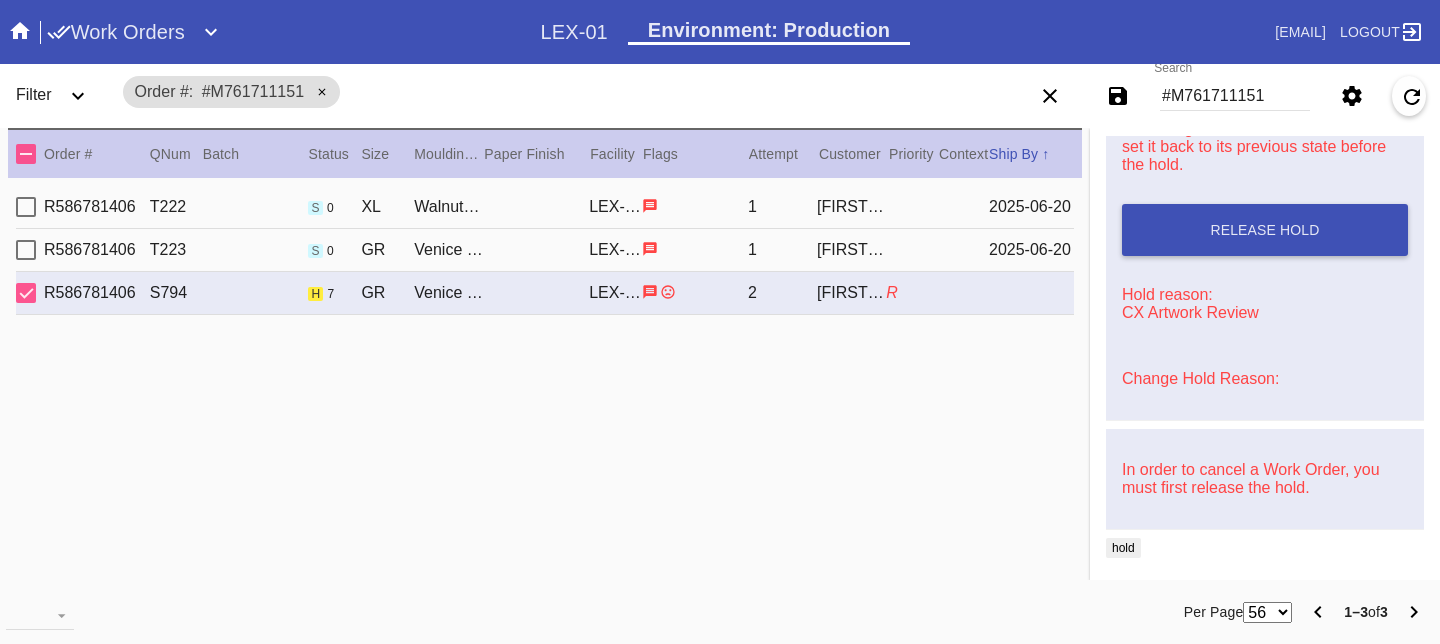 click on "Change Hold Reason:" at bounding box center [1200, 378] 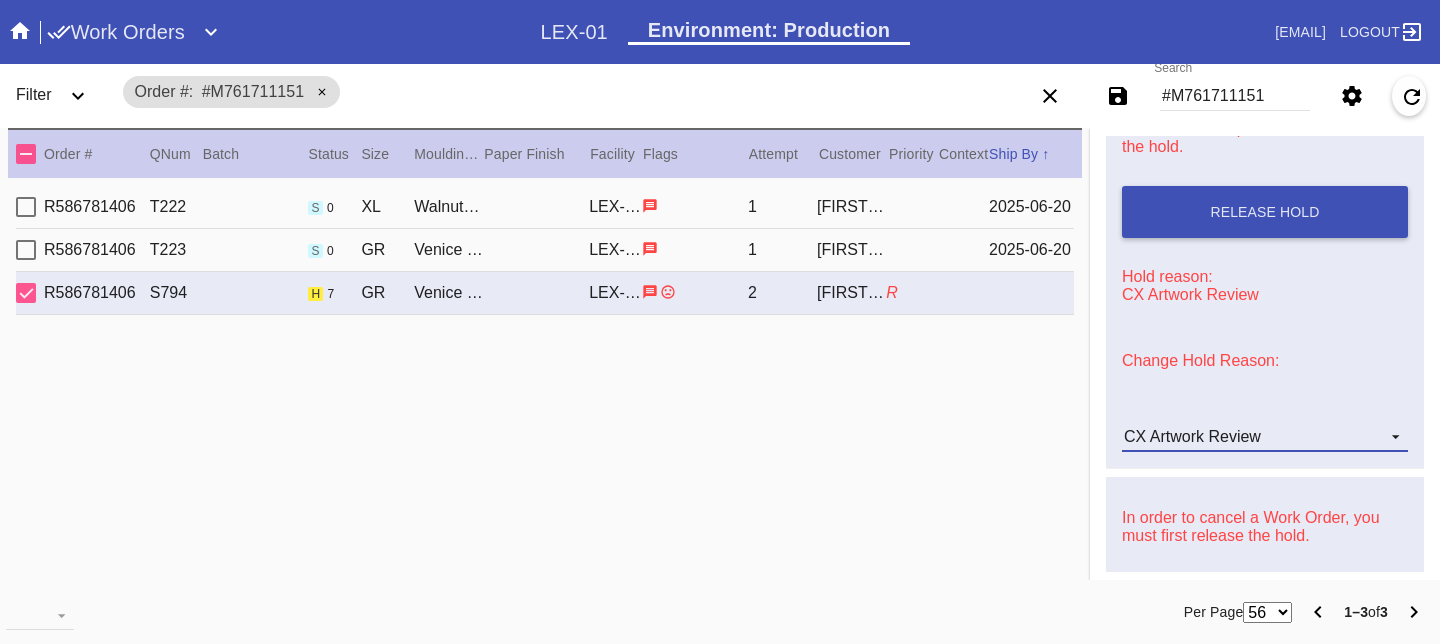 click on "CX Artwork Review" at bounding box center (1192, 436) 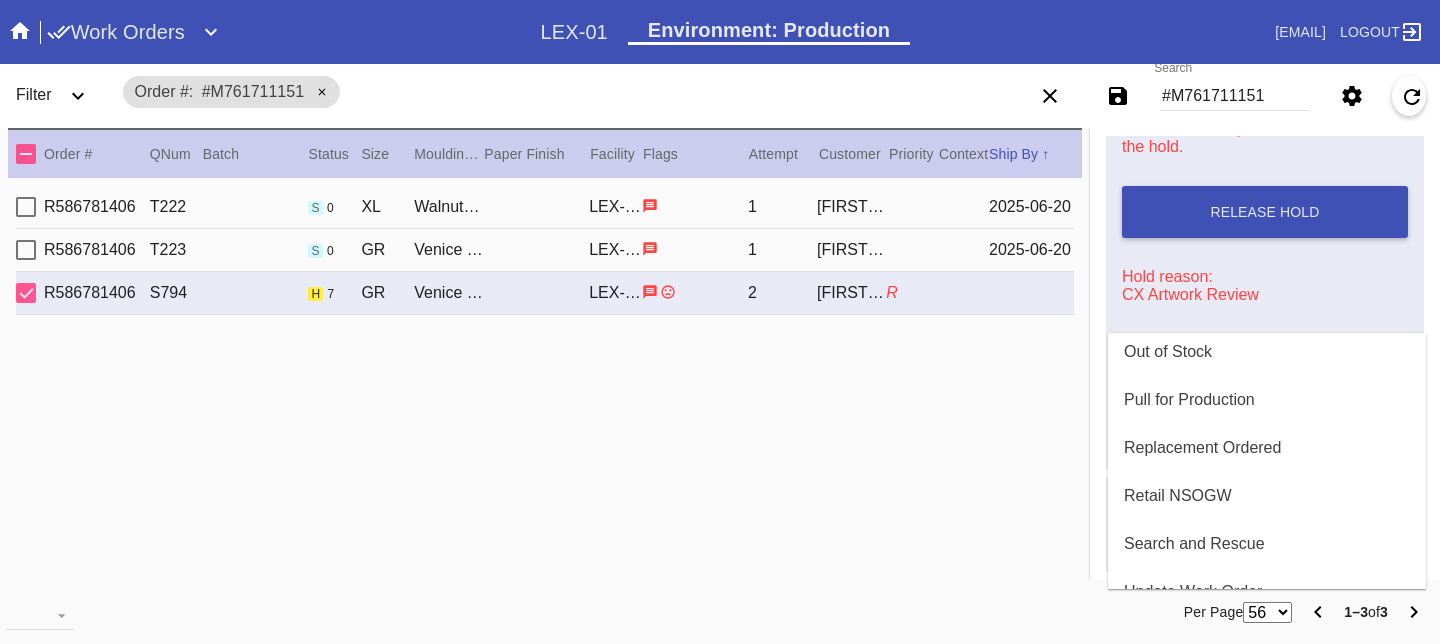 scroll, scrollTop: 599, scrollLeft: 0, axis: vertical 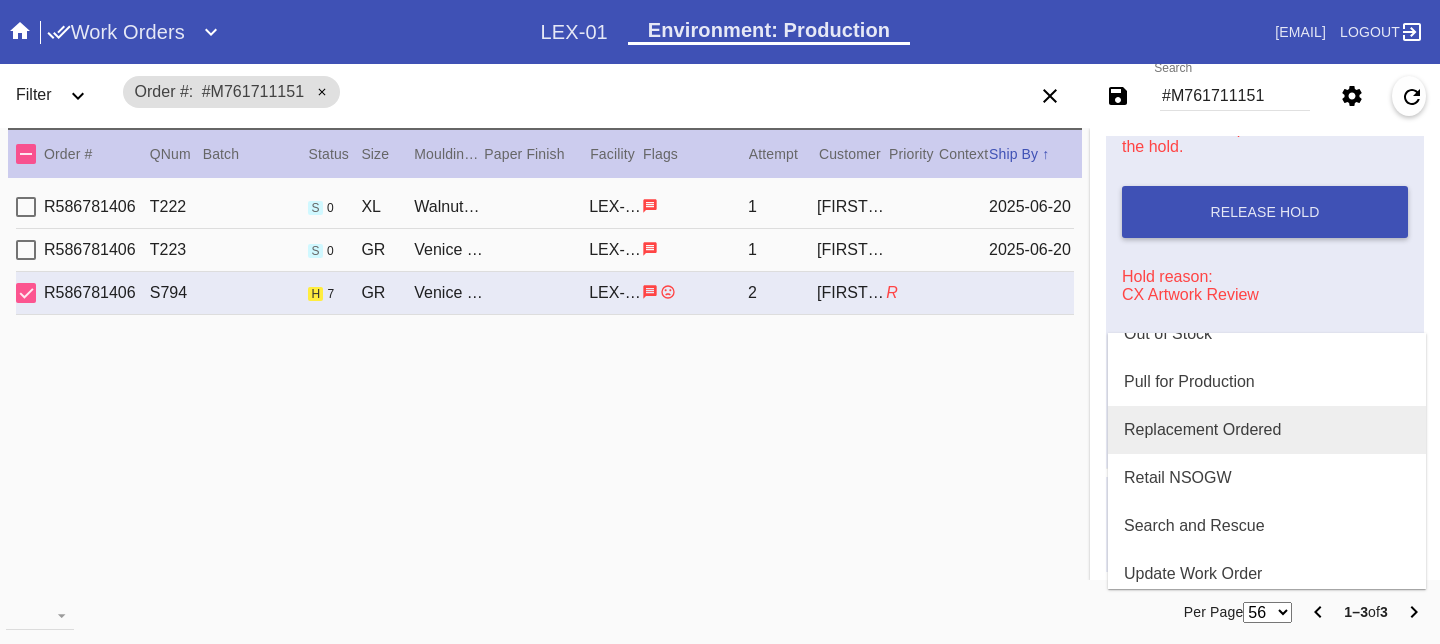 click on "Replacement Ordered" at bounding box center (1267, 430) 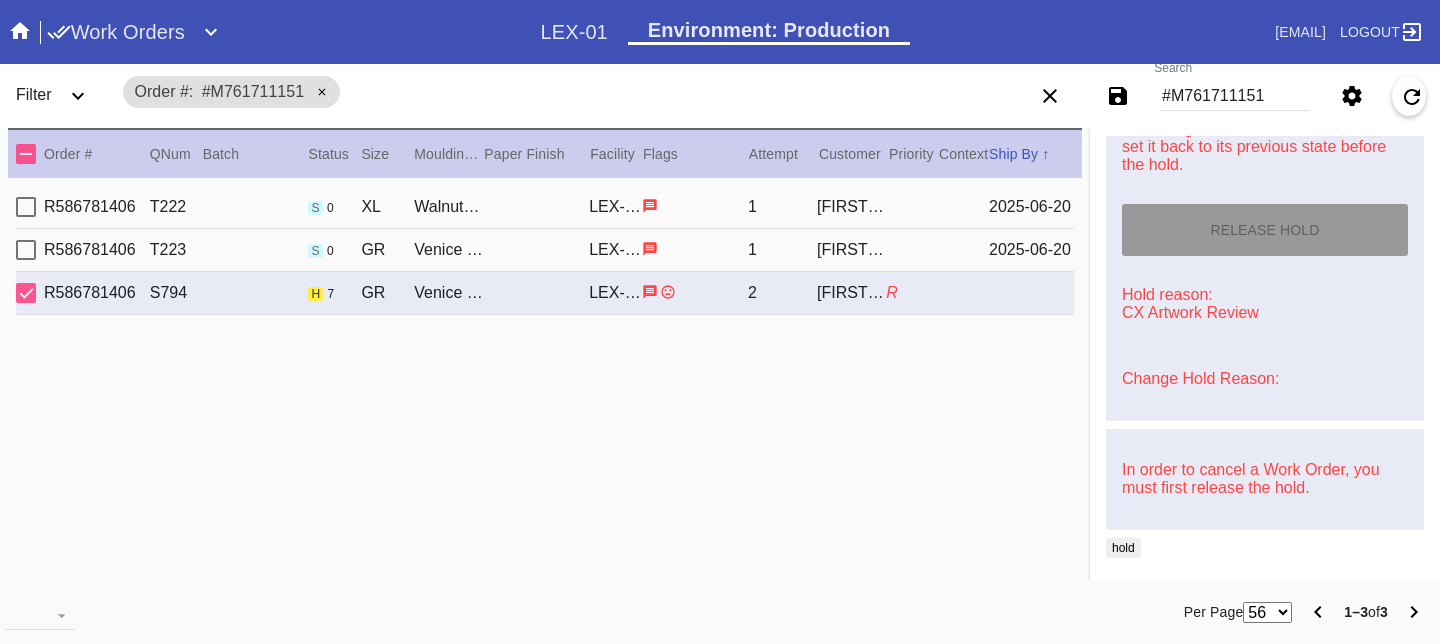type on "6/25/2025" 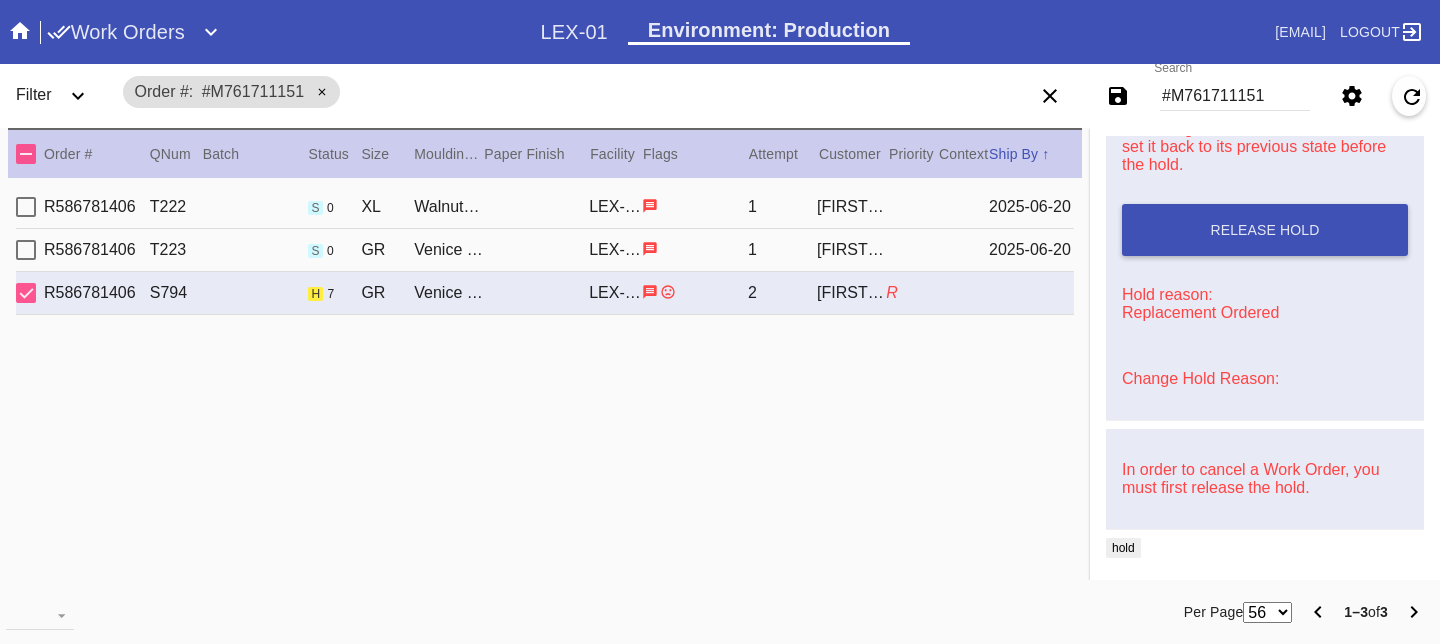 click on "#M761711151" at bounding box center [1235, 96] 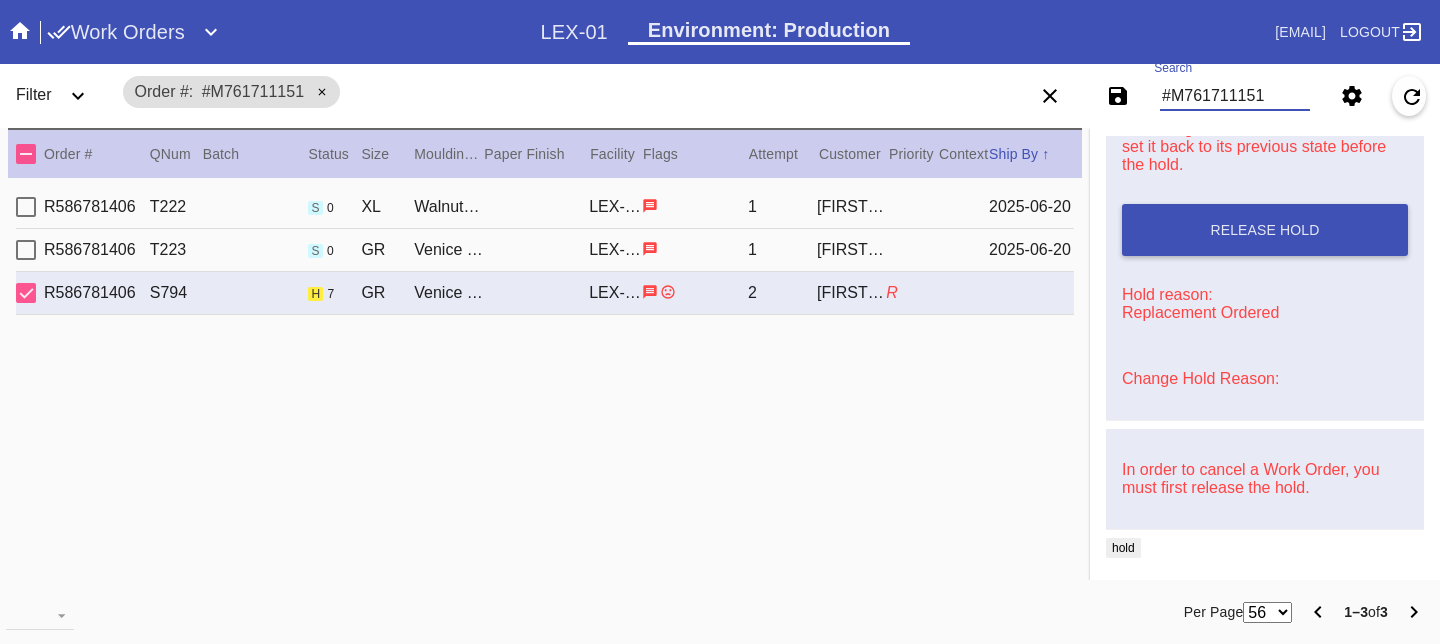 click on "#M761711151" at bounding box center (1235, 96) 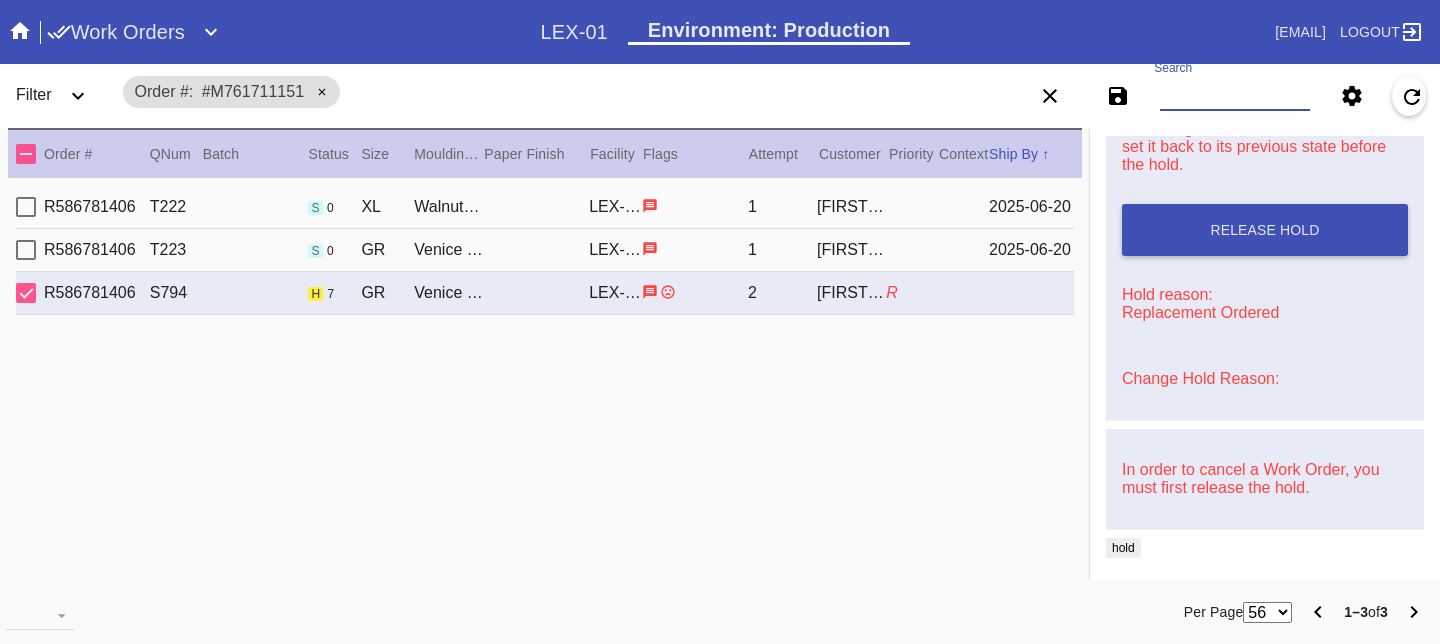 paste on "W343720861171308" 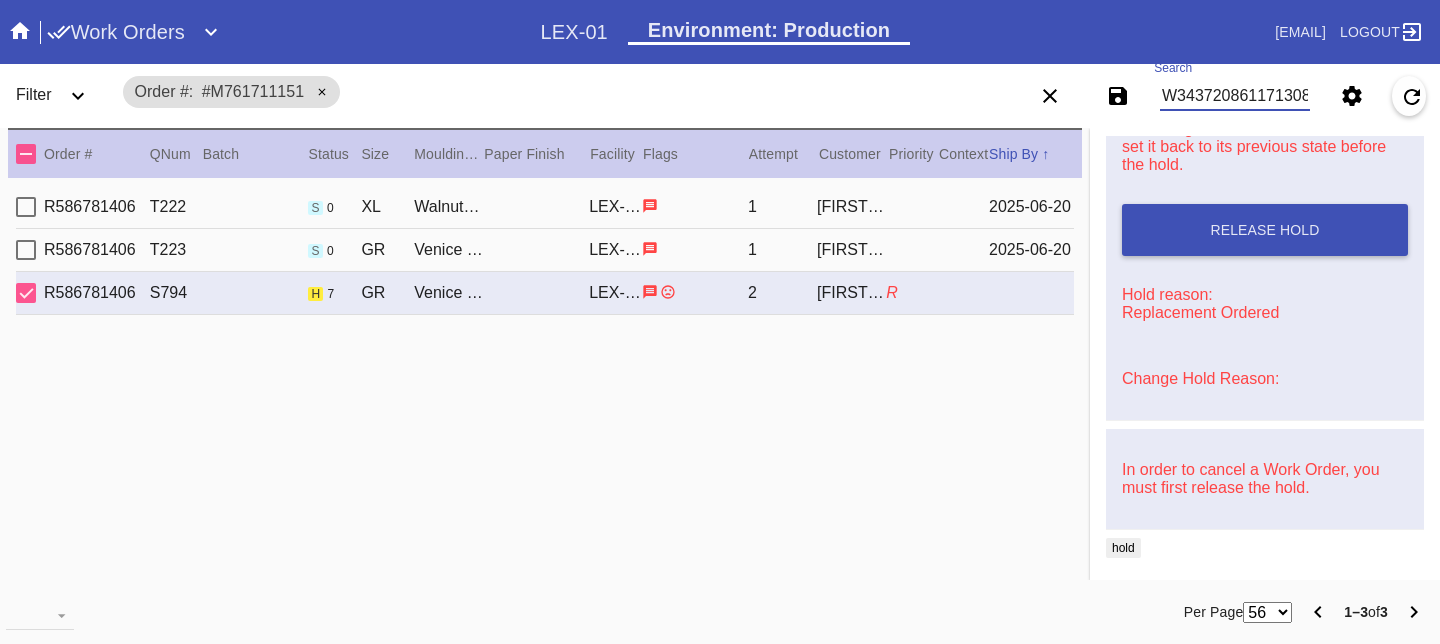 scroll, scrollTop: 0, scrollLeft: 3, axis: horizontal 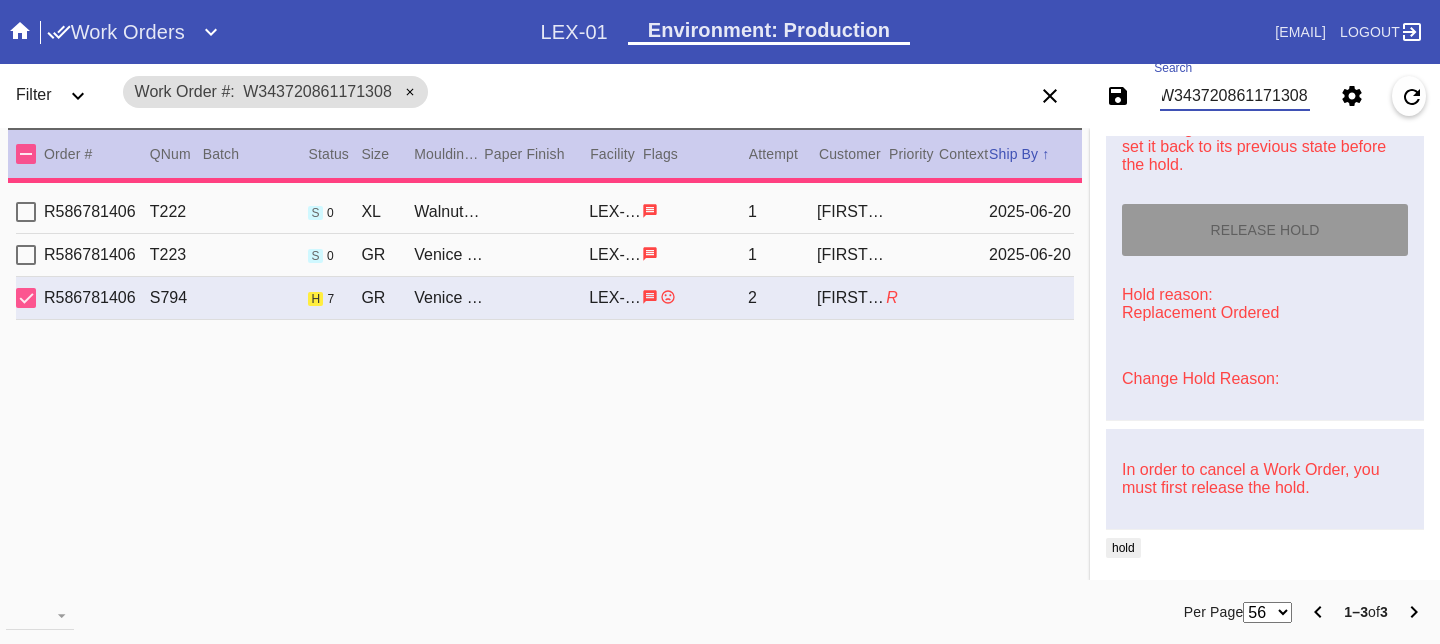 type on "16.25" 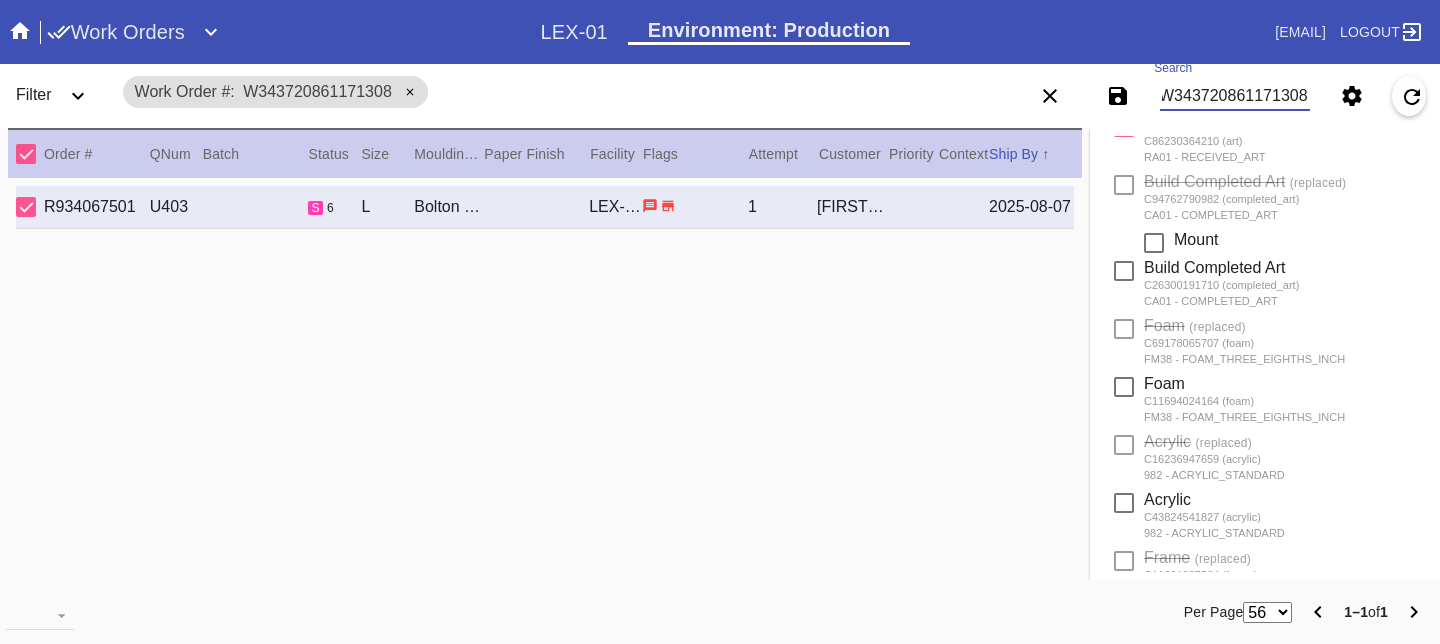 scroll, scrollTop: 0, scrollLeft: 0, axis: both 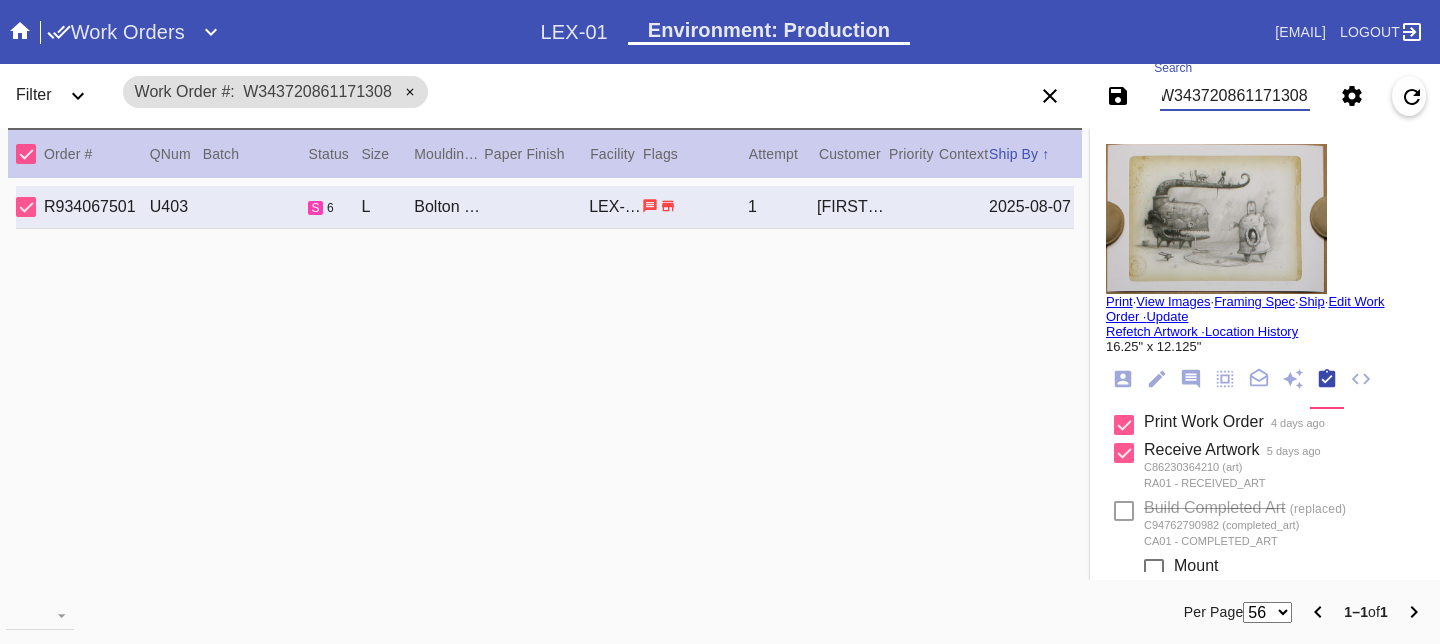 type on "W343720861171308" 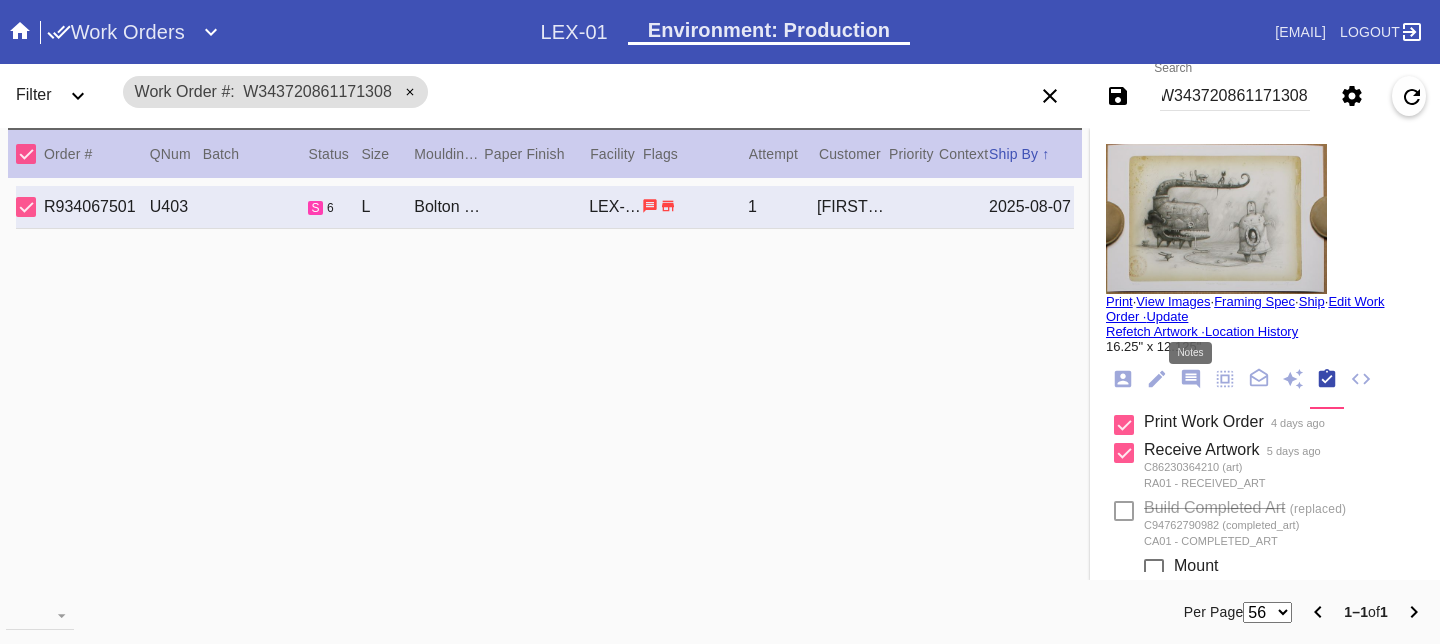 click 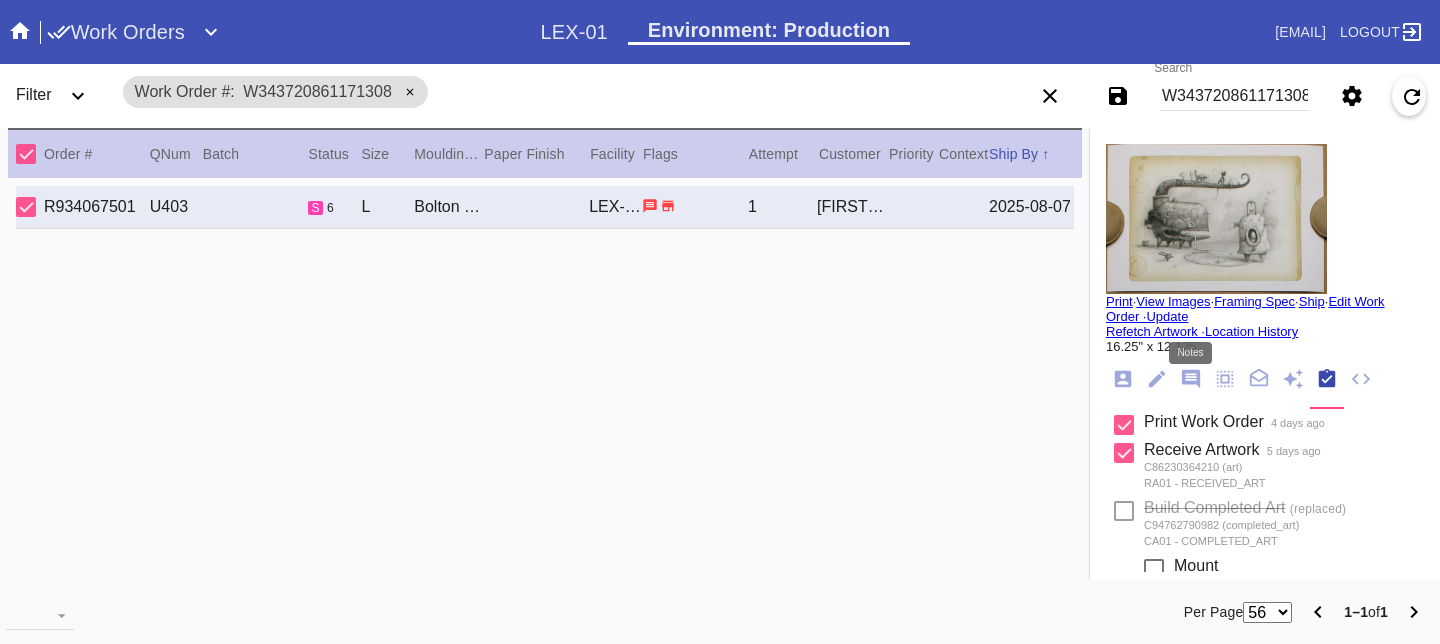 scroll, scrollTop: 123, scrollLeft: 0, axis: vertical 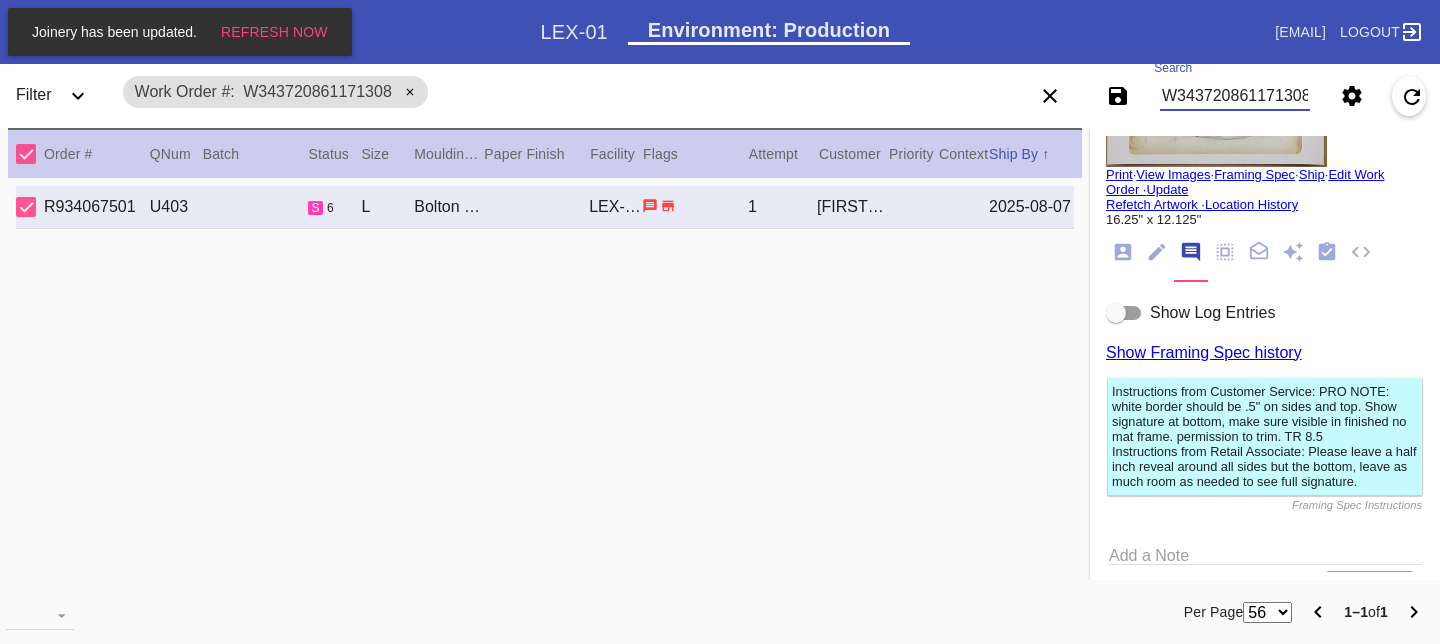 click on "W343720861171308" at bounding box center (1235, 96) 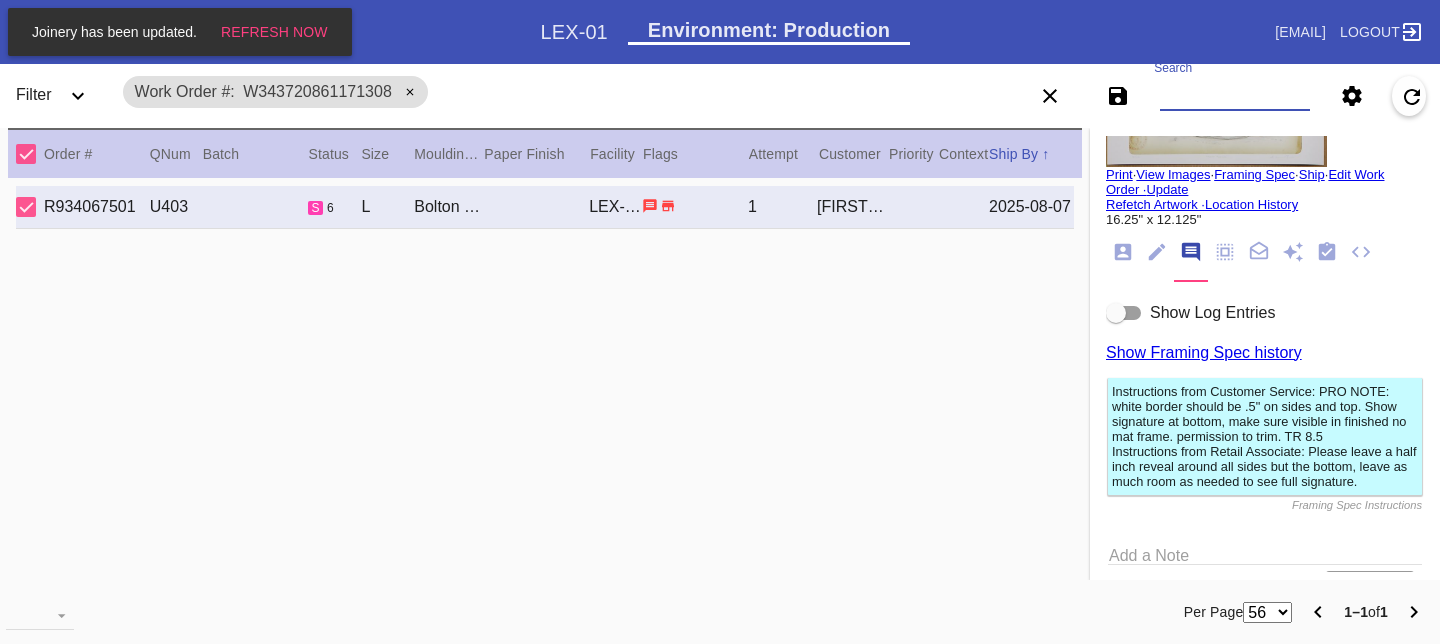 paste on "[WORK_ORDER_ID]" 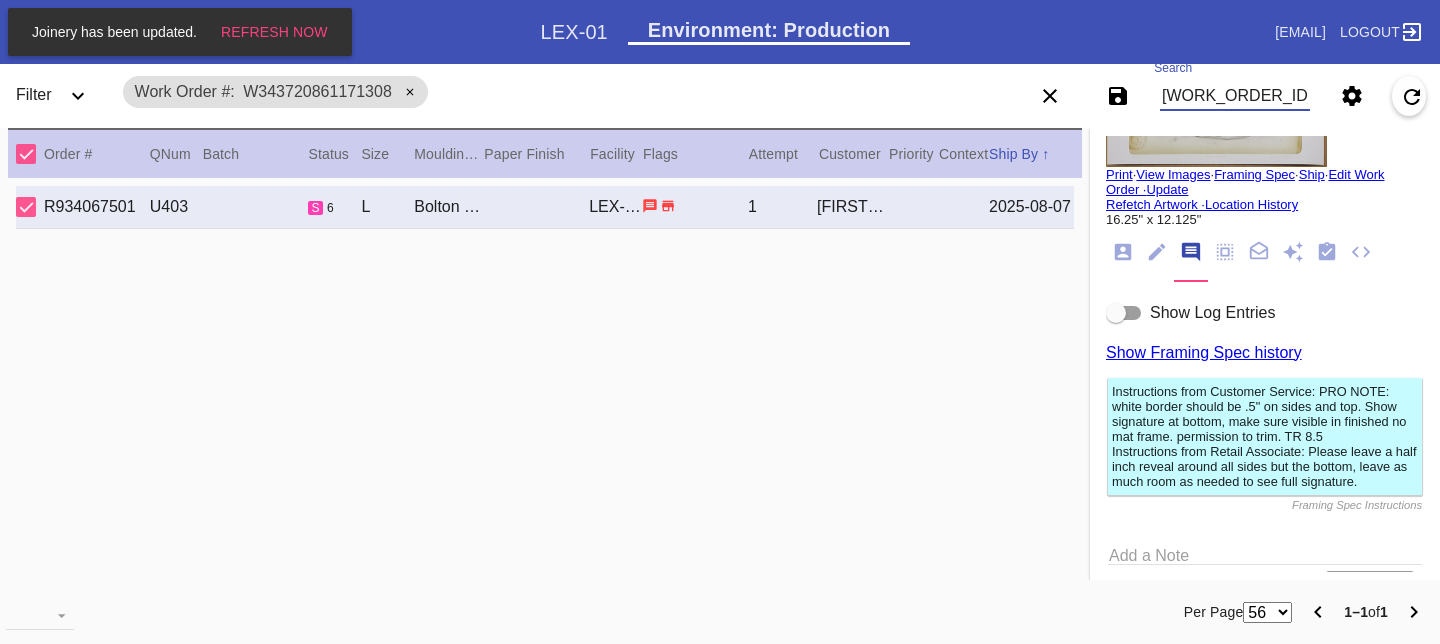 scroll, scrollTop: 0, scrollLeft: 3, axis: horizontal 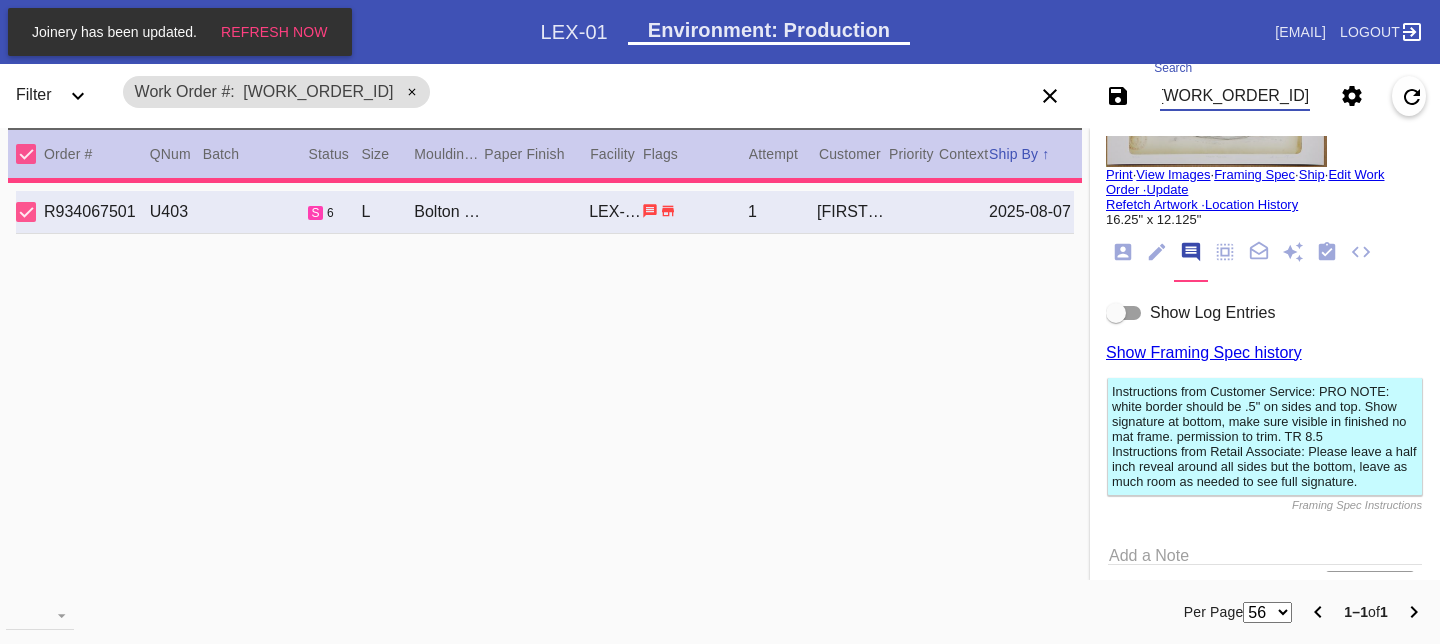 type on "24.0" 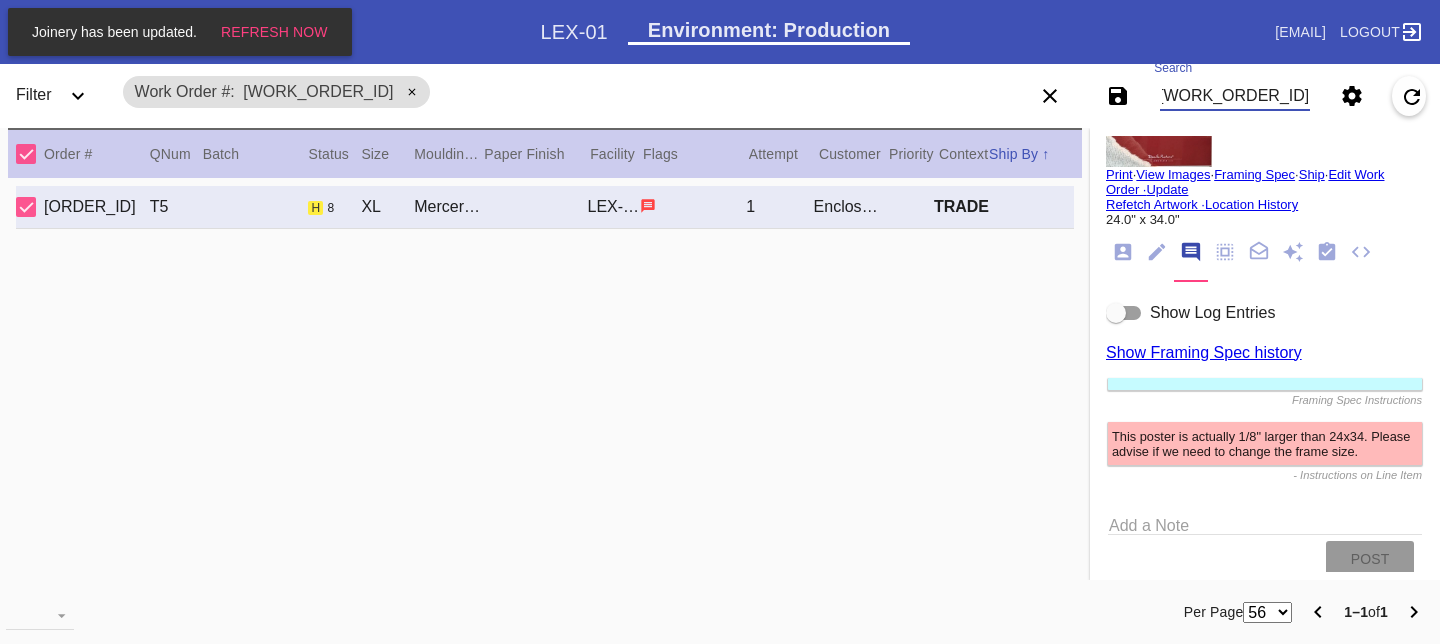 scroll, scrollTop: 0, scrollLeft: 0, axis: both 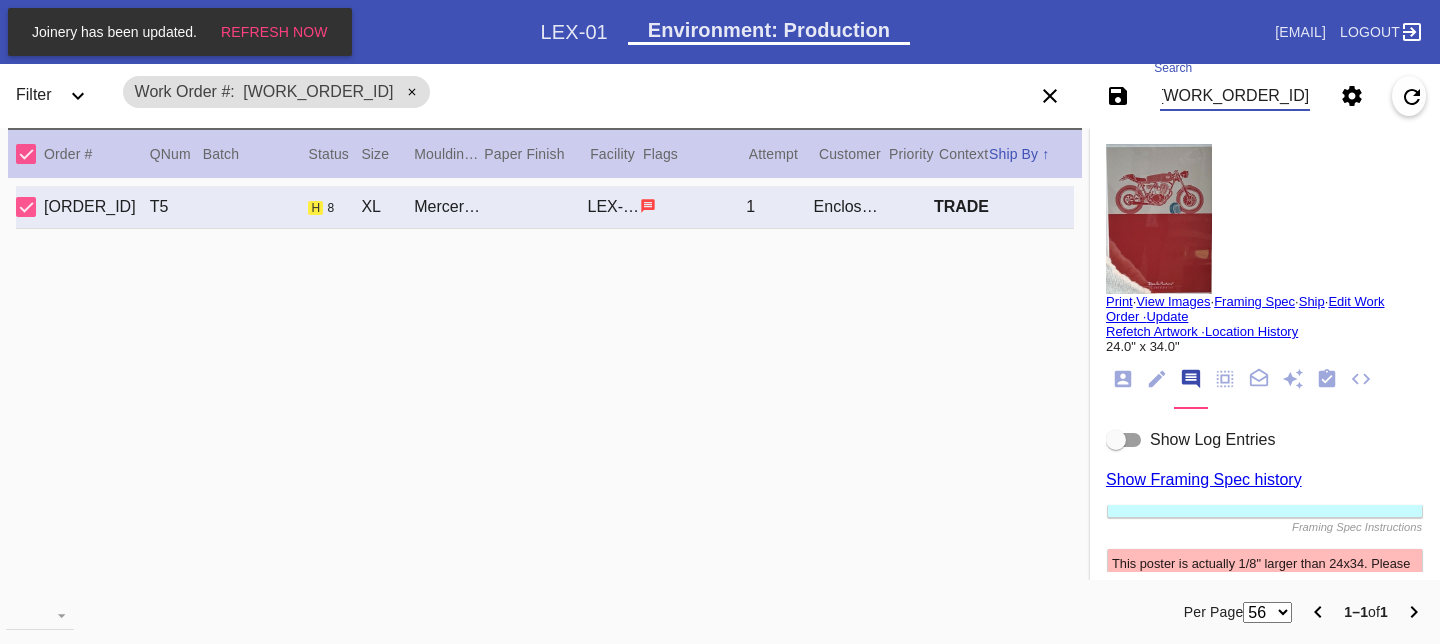 type on "[WORK_ORDER_ID]" 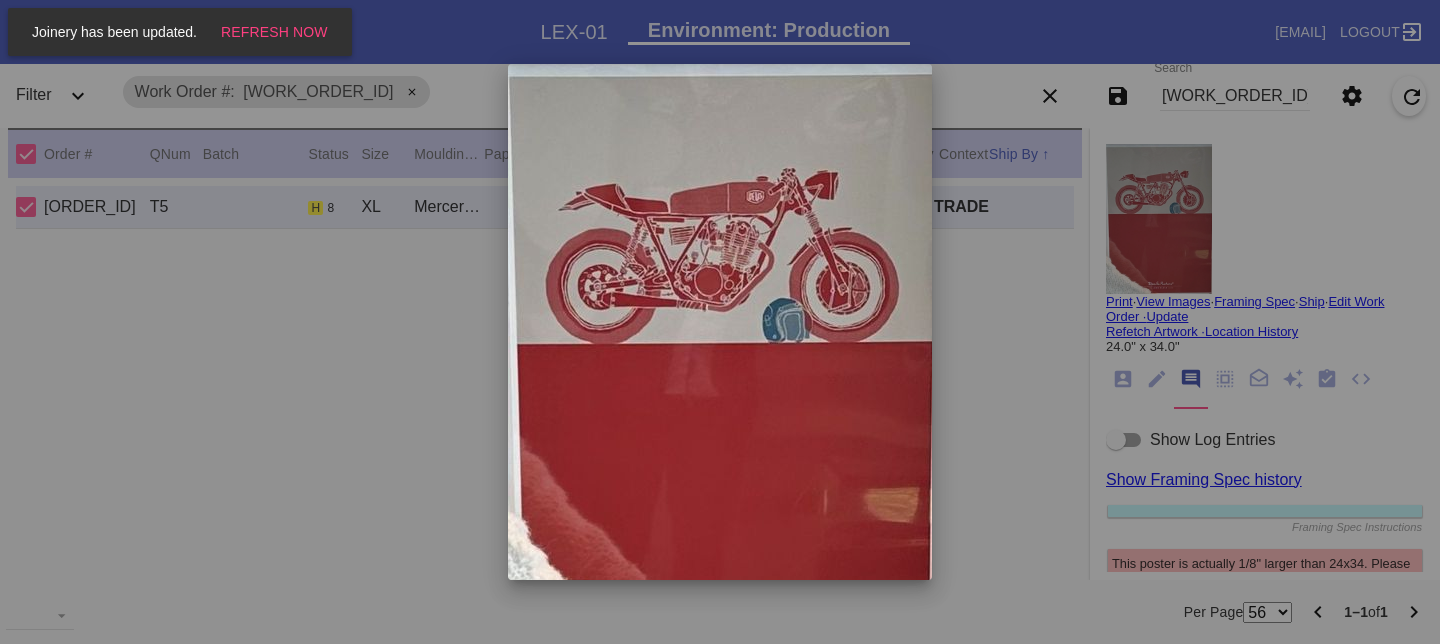 click at bounding box center (720, 322) 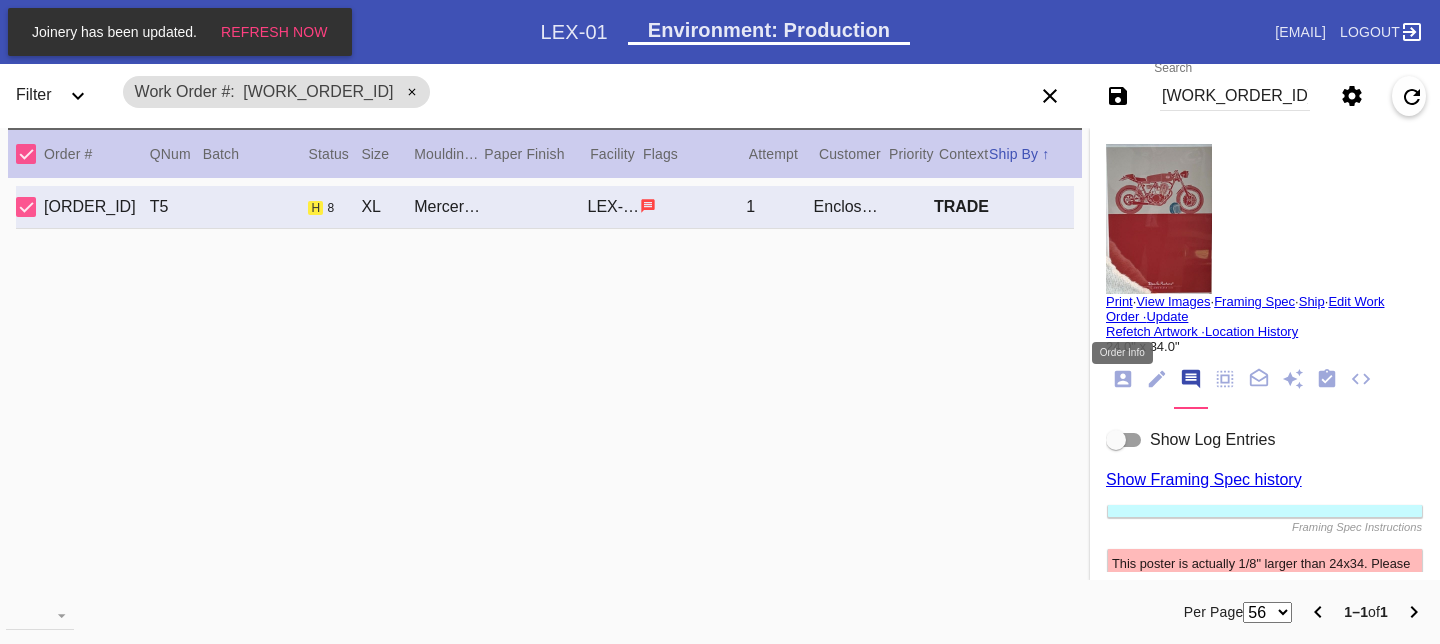 click 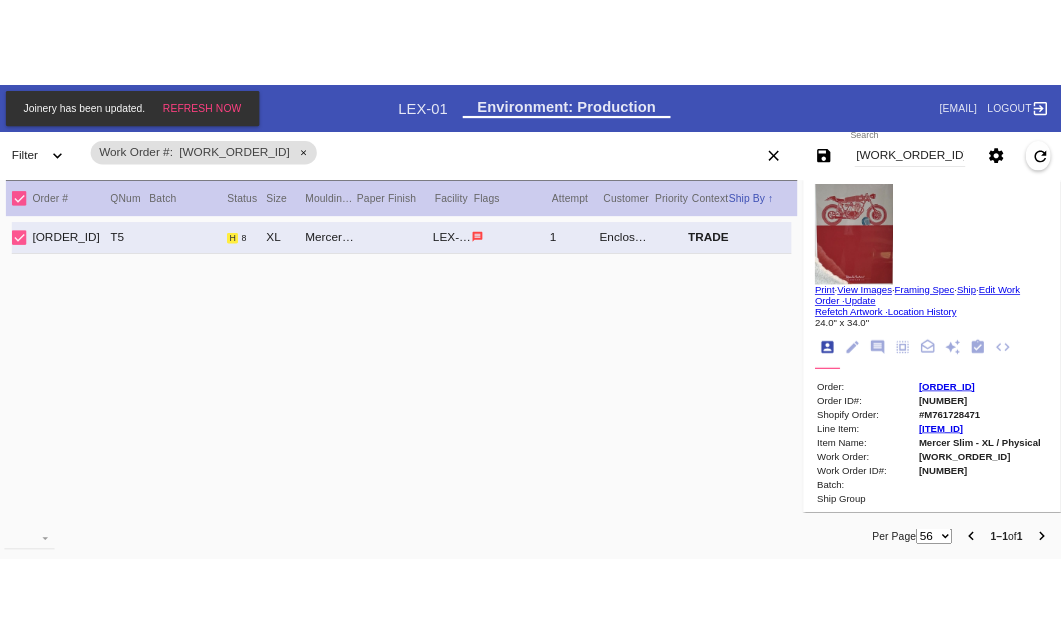 scroll, scrollTop: 24, scrollLeft: 0, axis: vertical 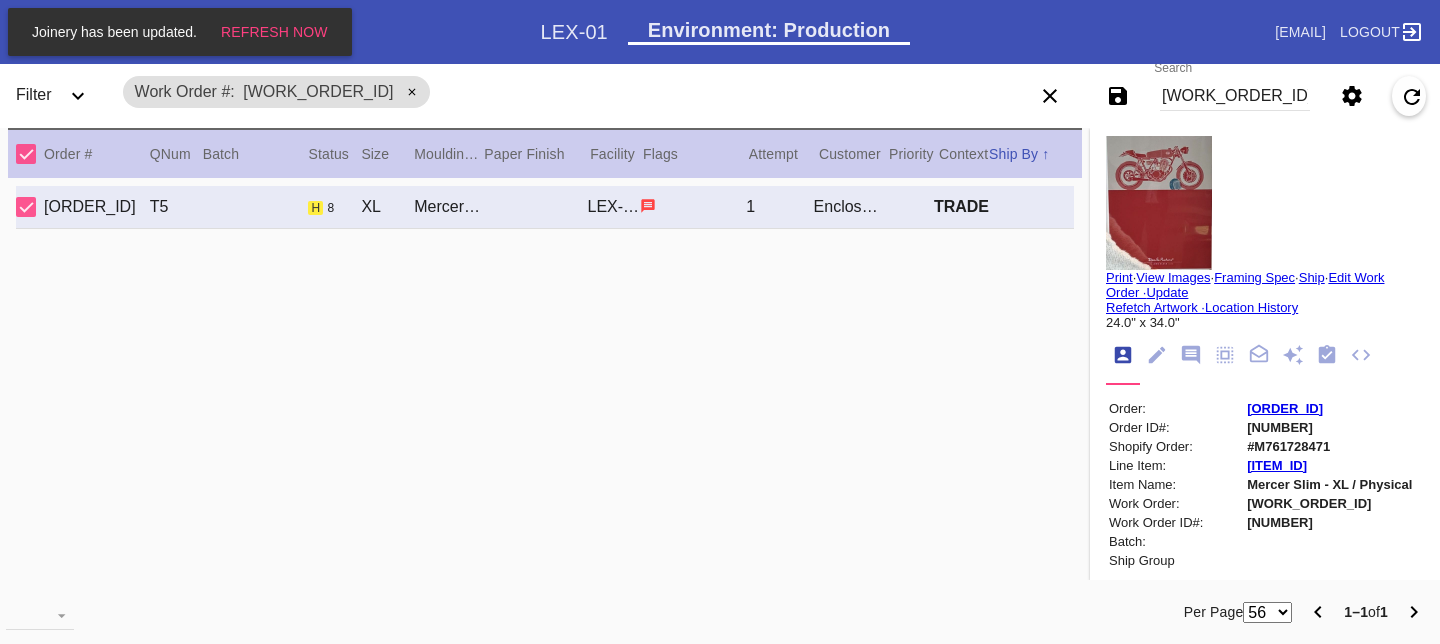 click on "#M761728471" at bounding box center [1329, 446] 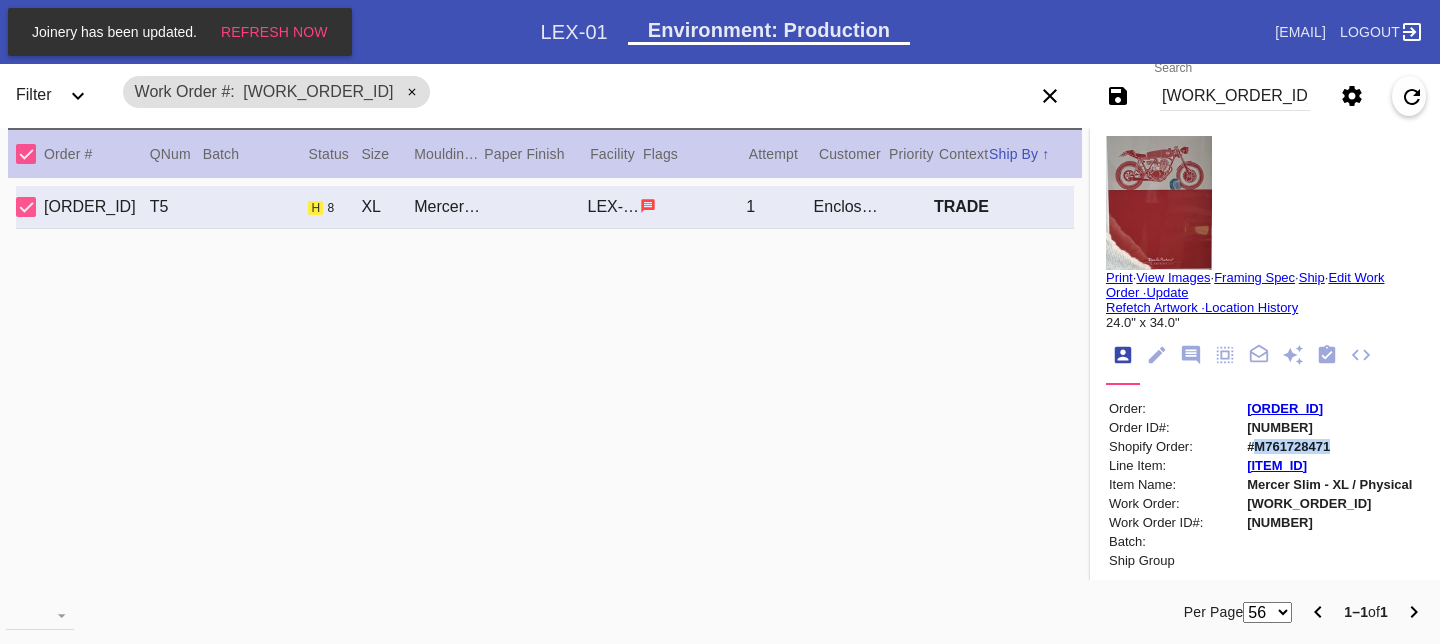 click on "#M761728471" at bounding box center [1329, 446] 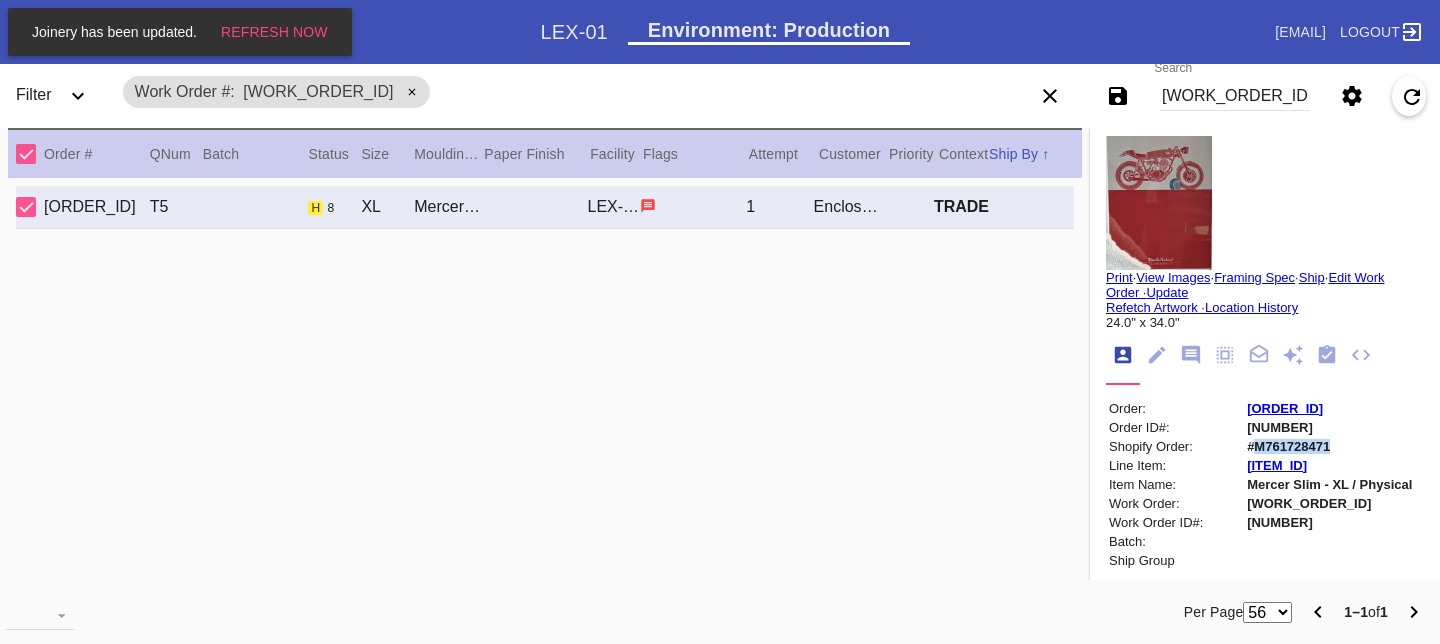 click at bounding box center (1159, 195) 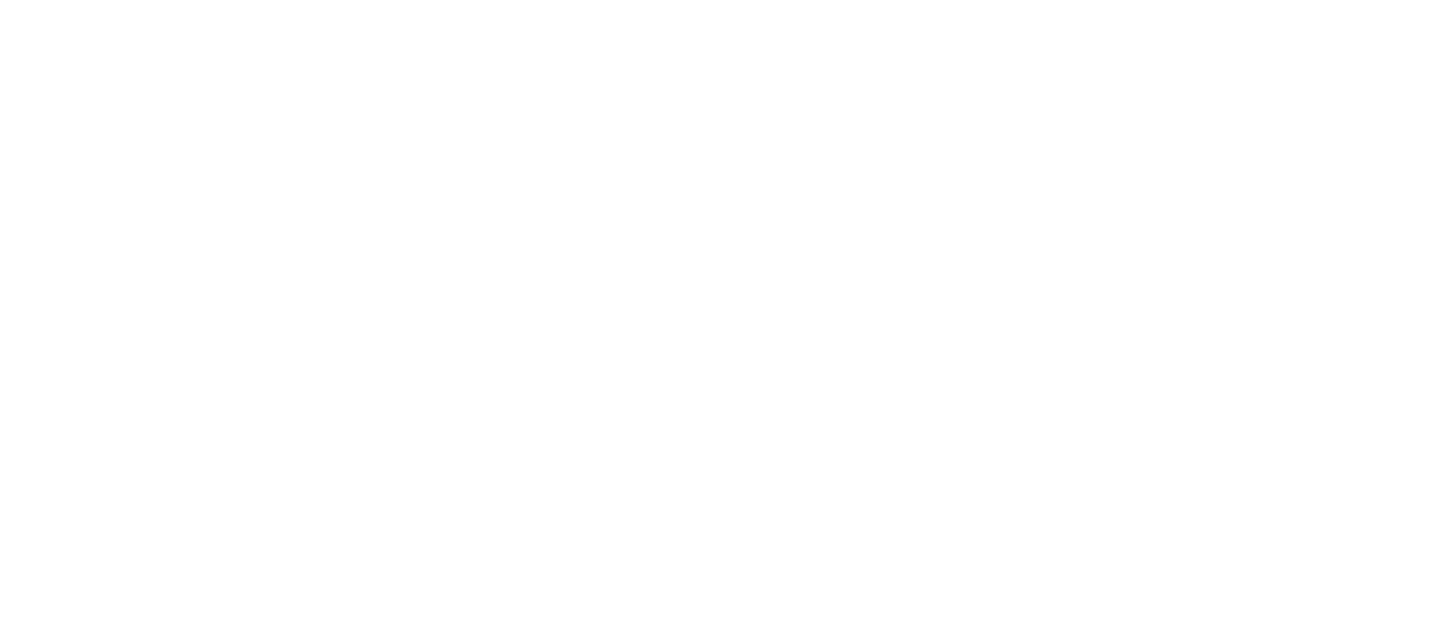 scroll, scrollTop: 0, scrollLeft: 0, axis: both 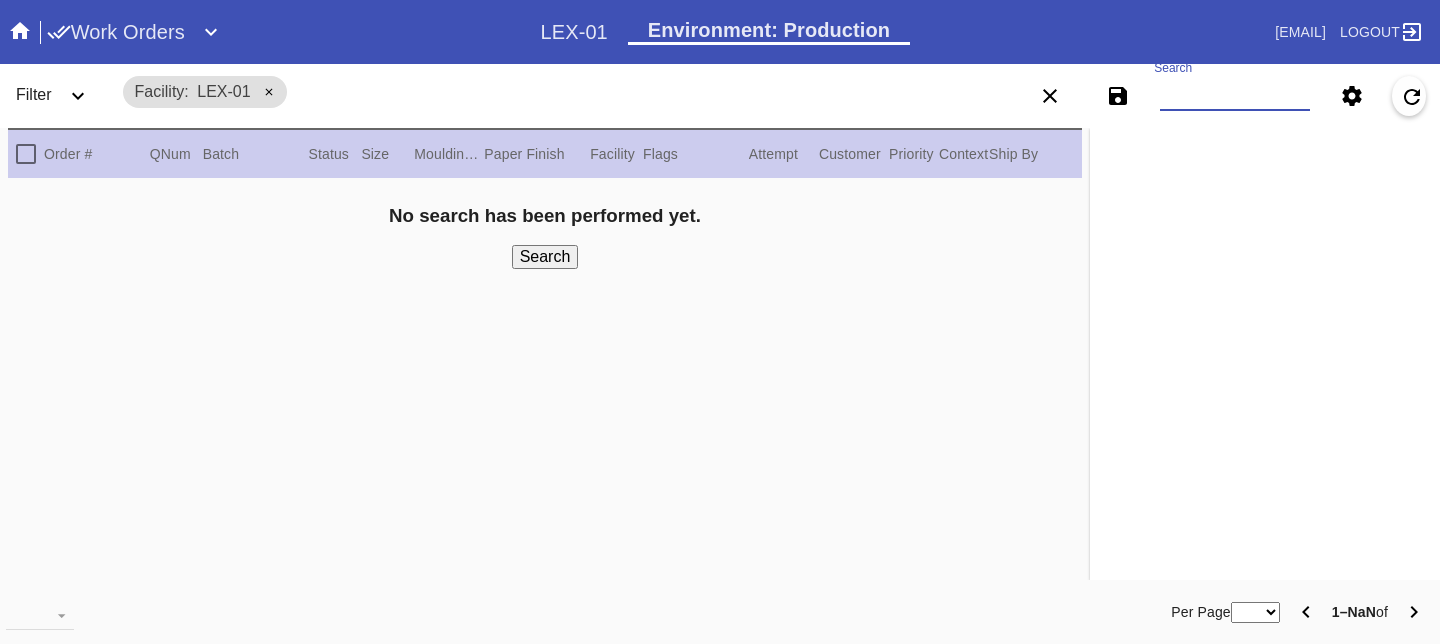 click on "Search" at bounding box center (1235, 96) 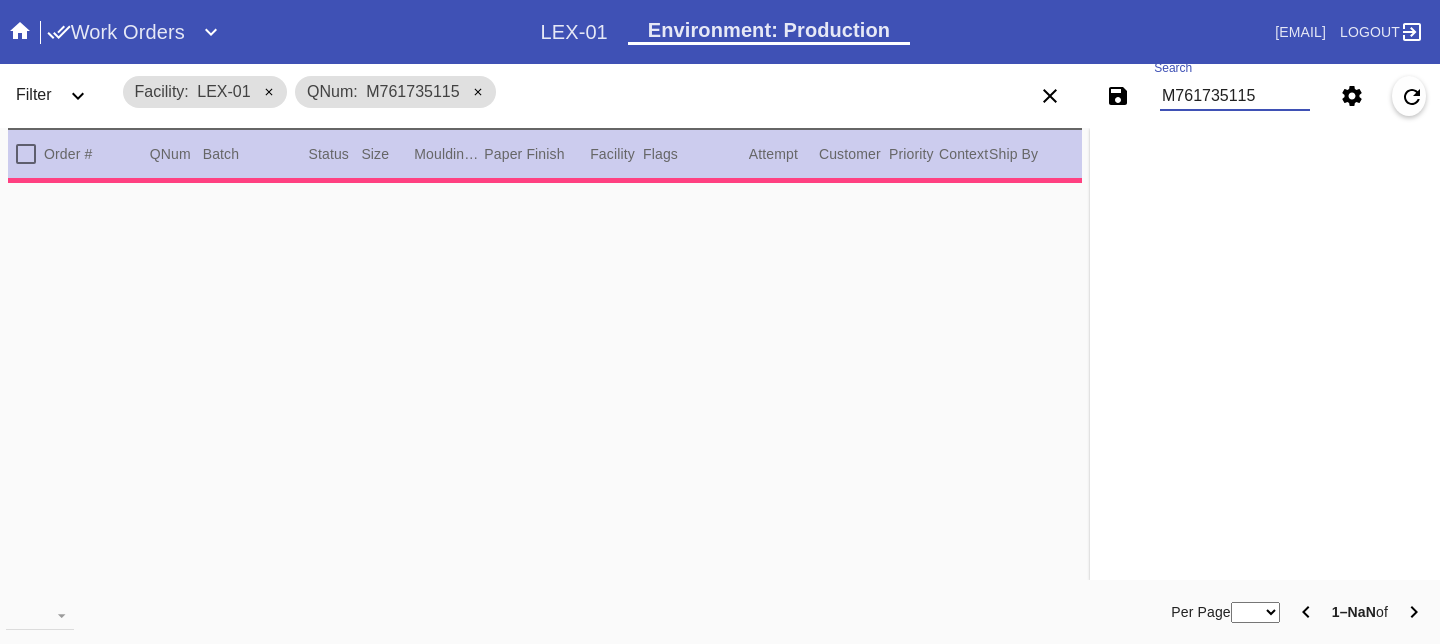 click on "M761735115" at bounding box center [1235, 96] 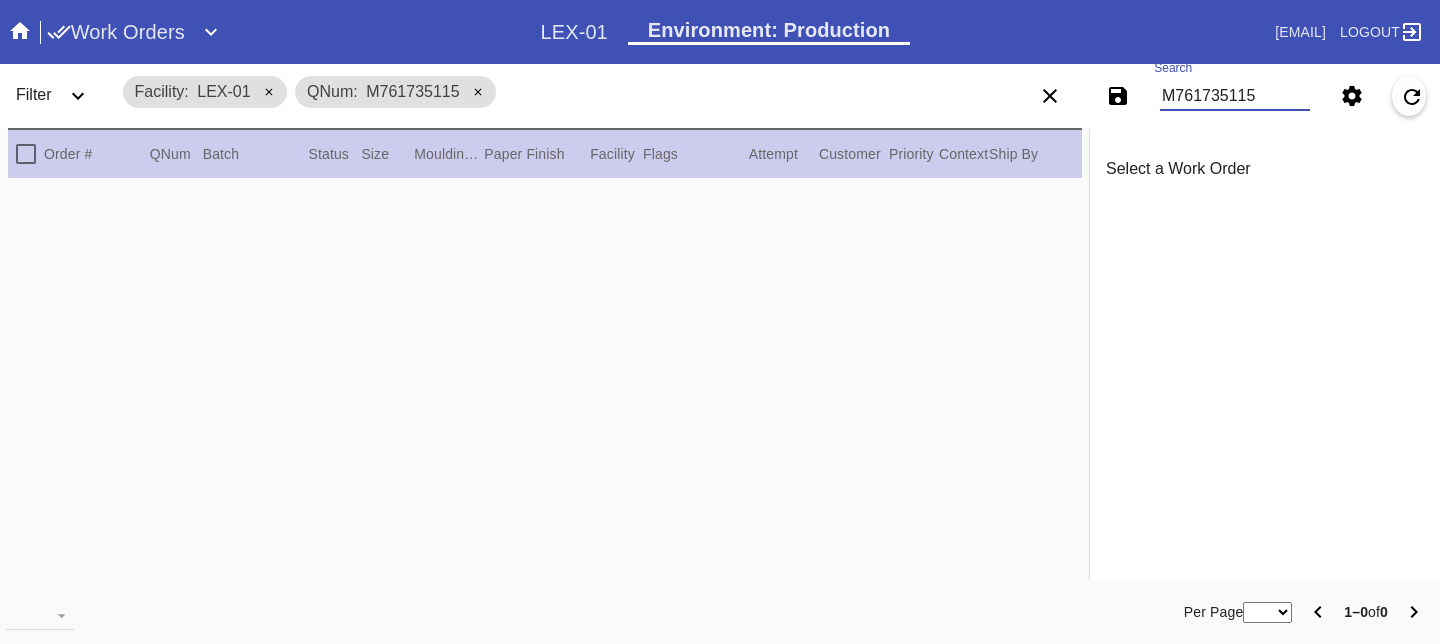 type on "#M761735115" 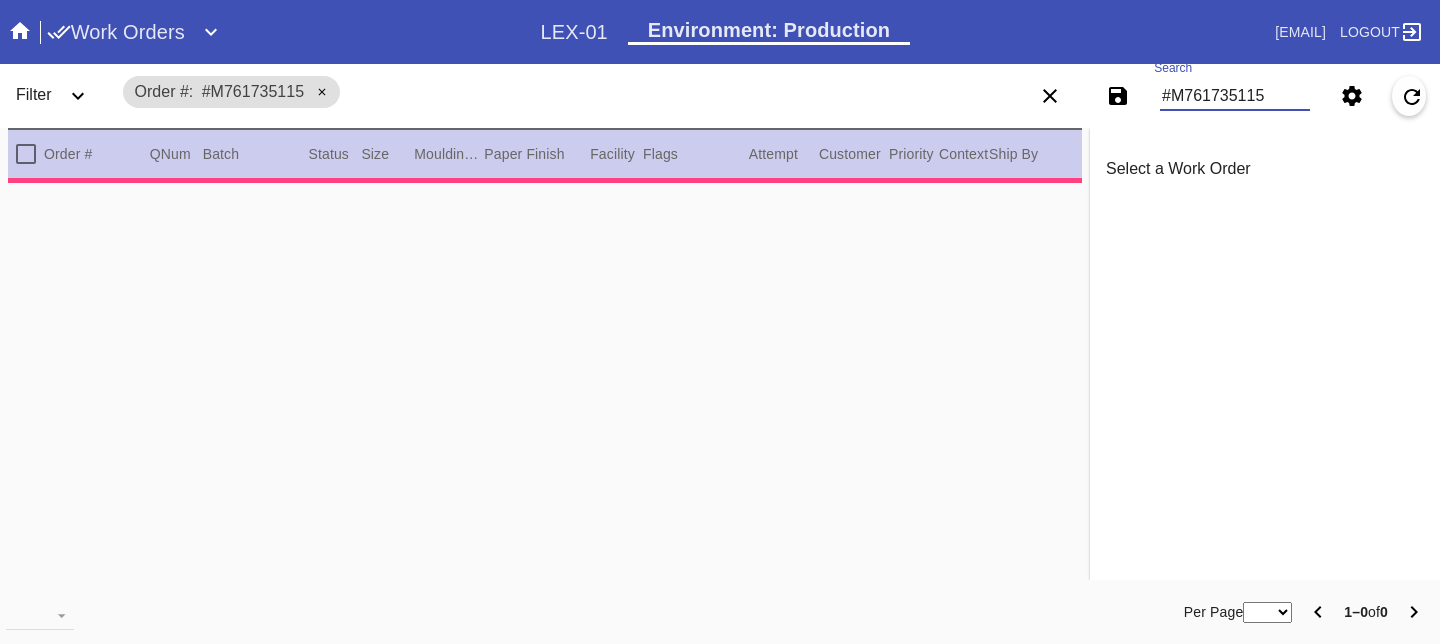 type on "2.5" 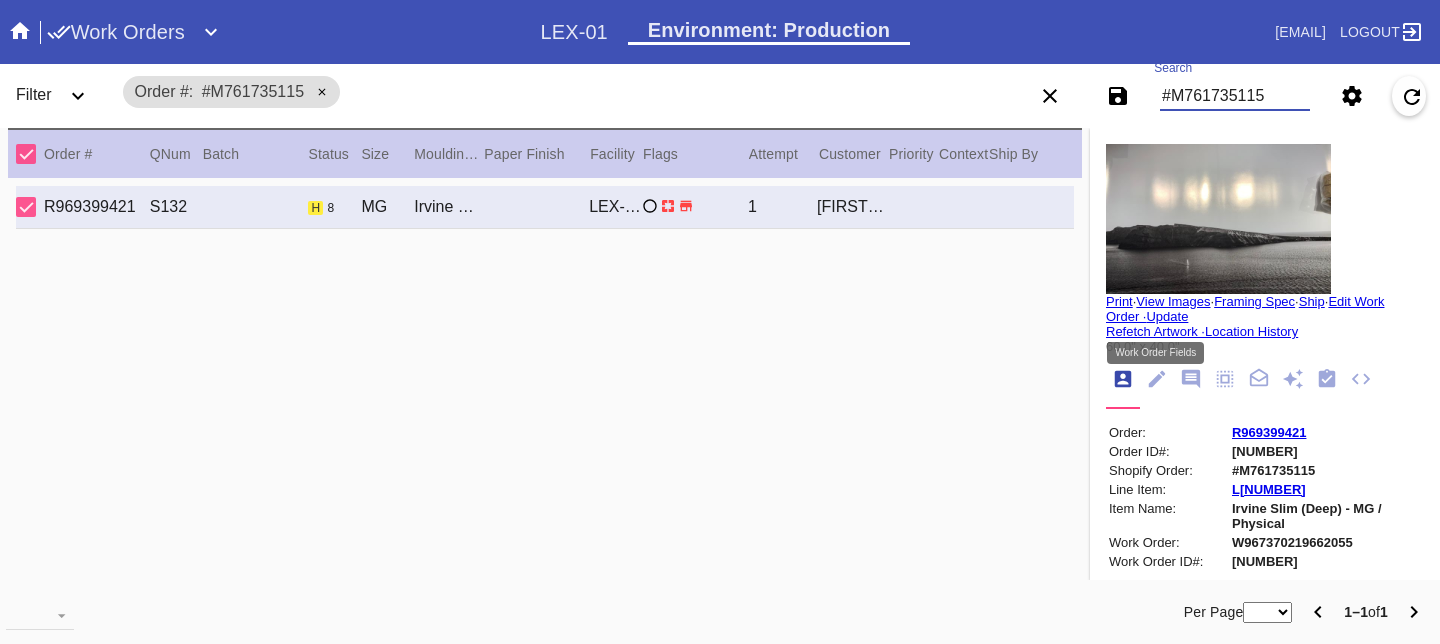 type on "#M761735115" 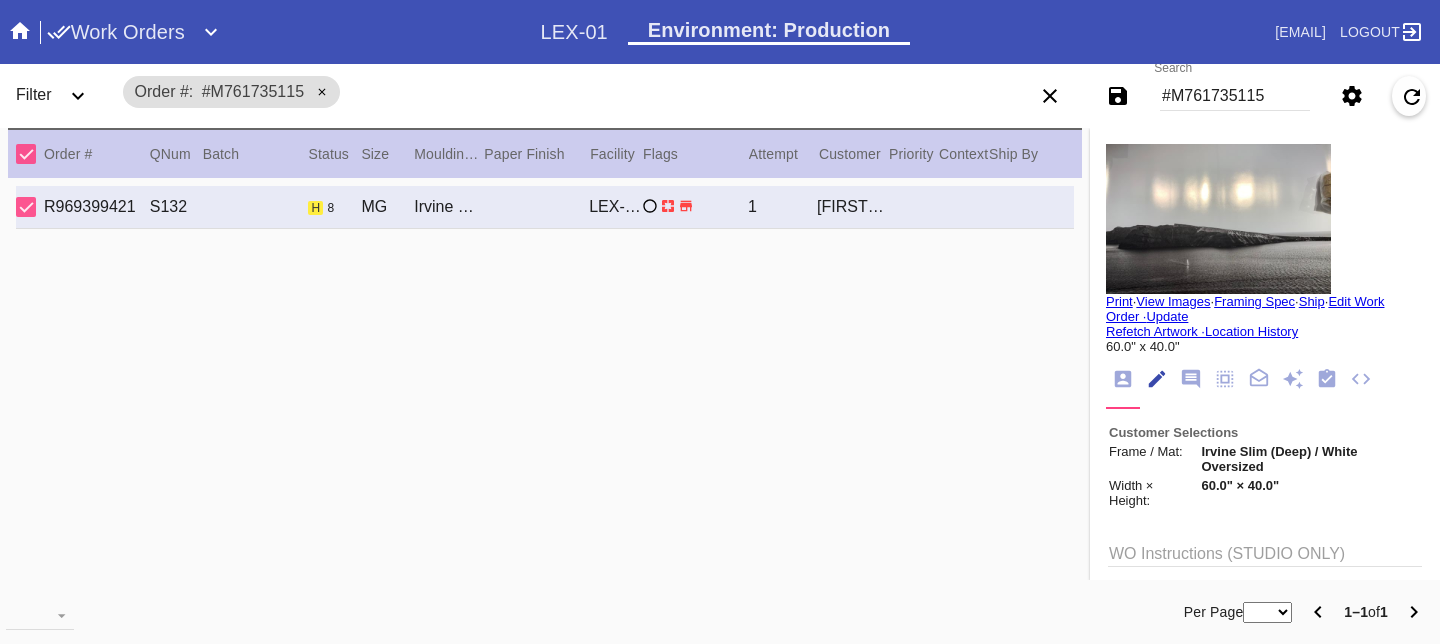 scroll, scrollTop: 73, scrollLeft: 0, axis: vertical 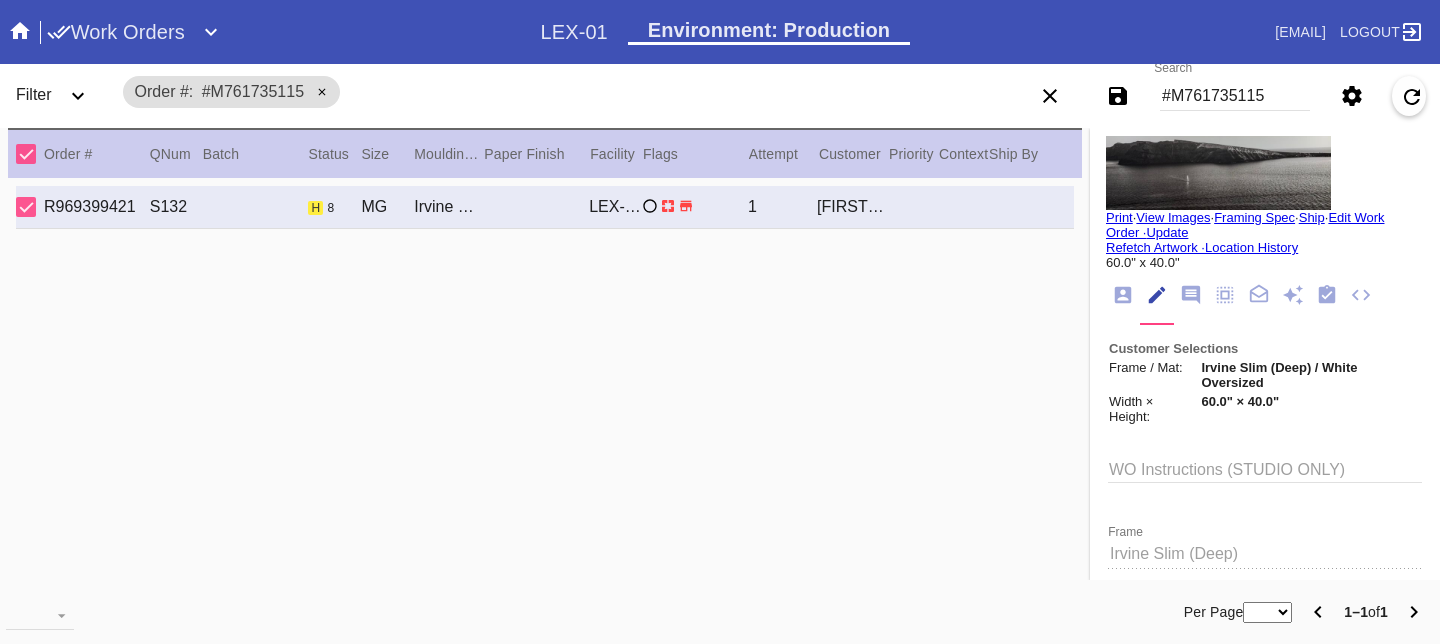 click on "WO Instructions (STUDIO ONLY)" at bounding box center (1265, 468) 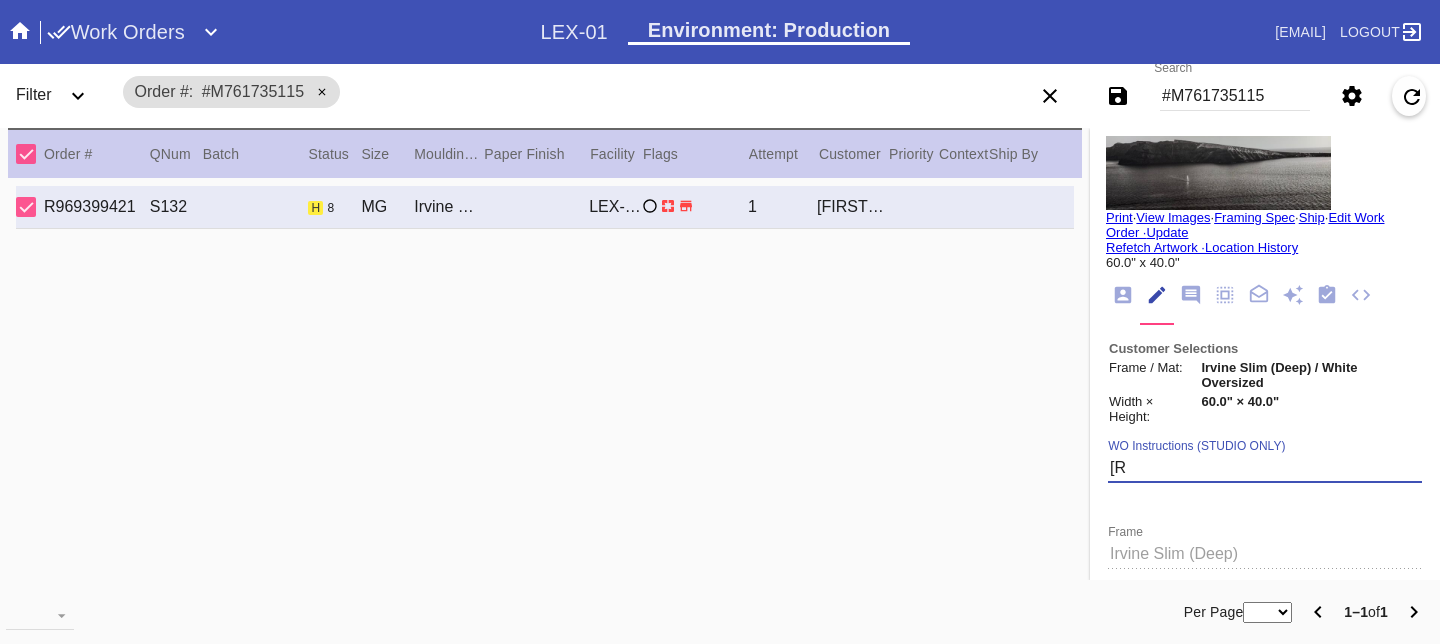 type on "[" 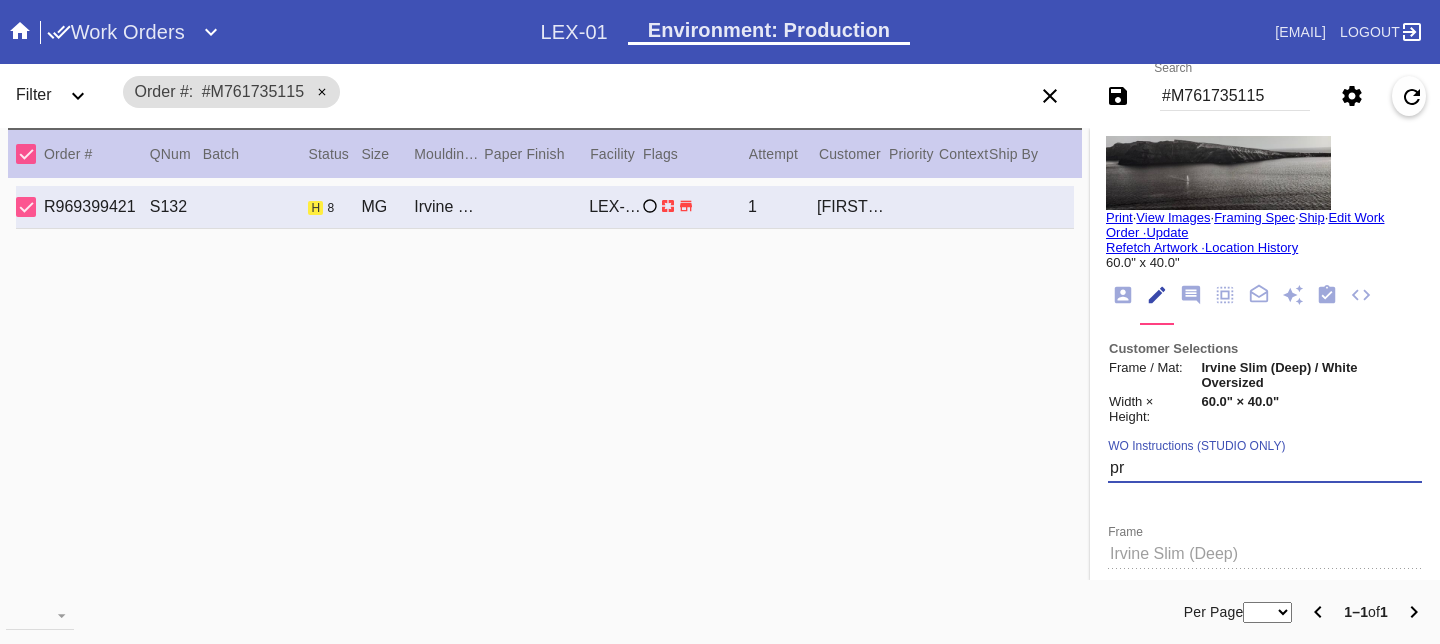 type on "p" 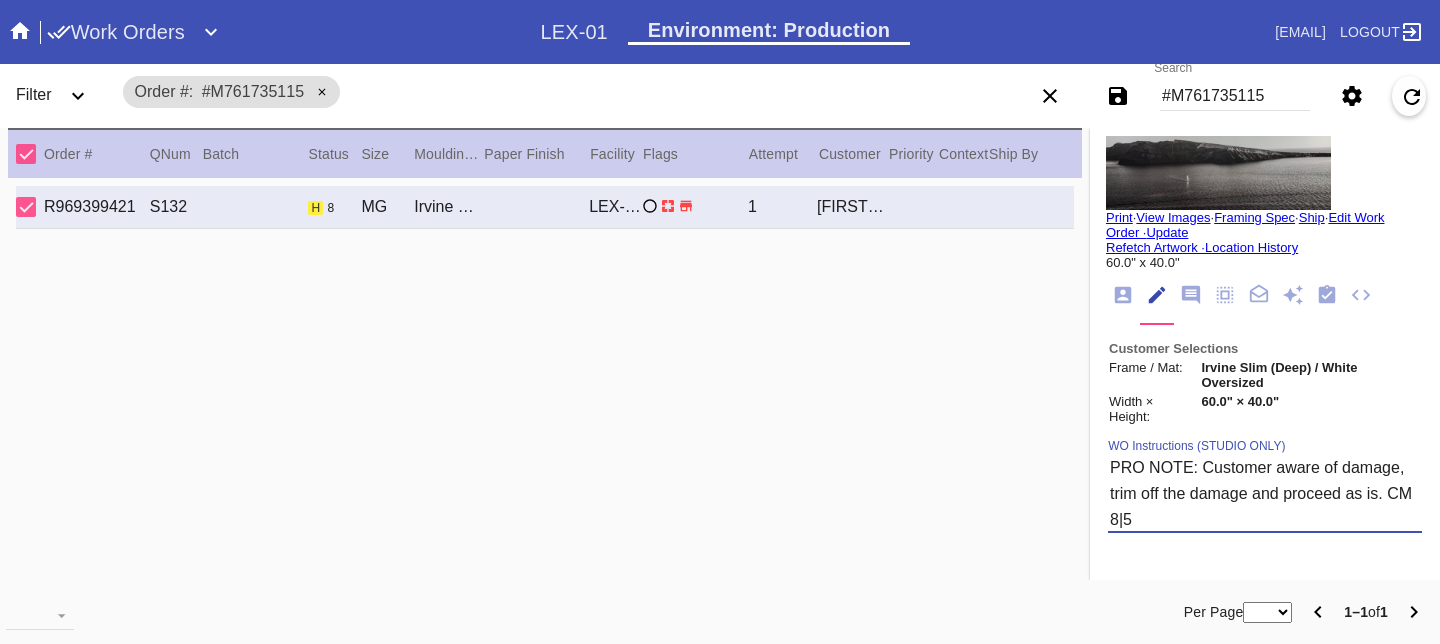 type on "PRO NOTE: Customer aware of damage, trim off the damage and proceed as is. CM 8|5" 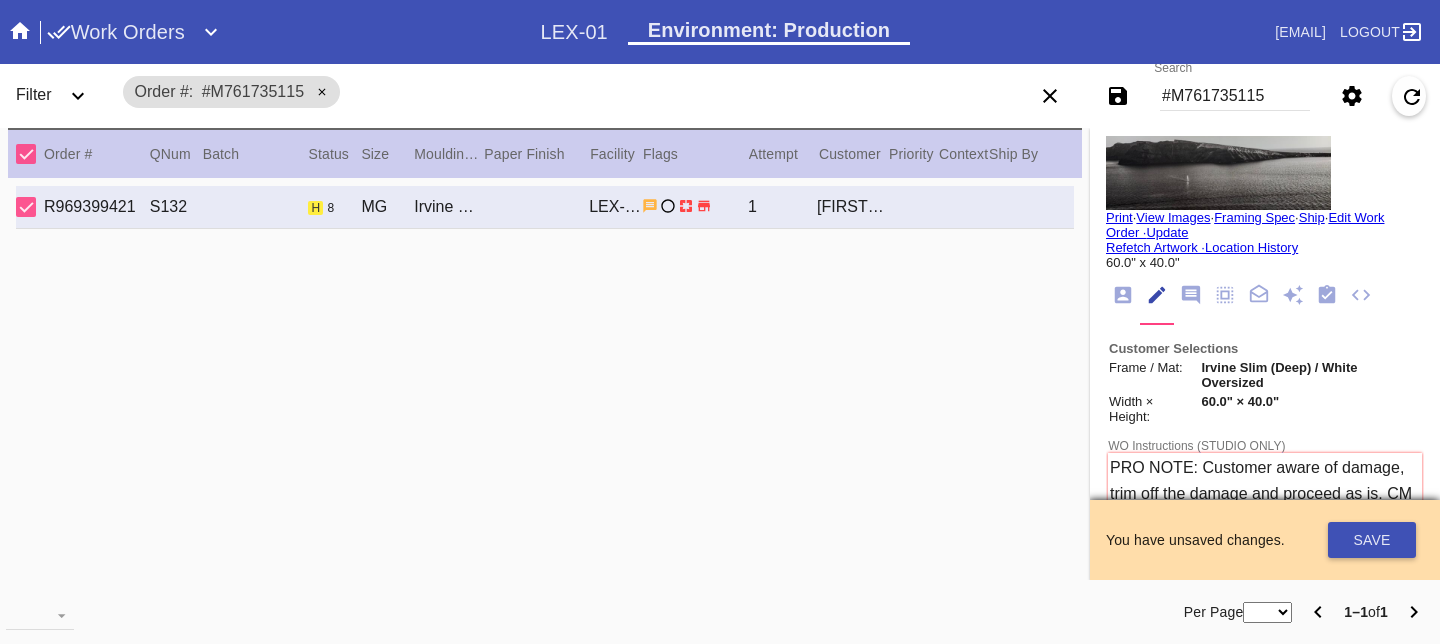 click on "60.0" × 40.0"" at bounding box center [1311, 409] 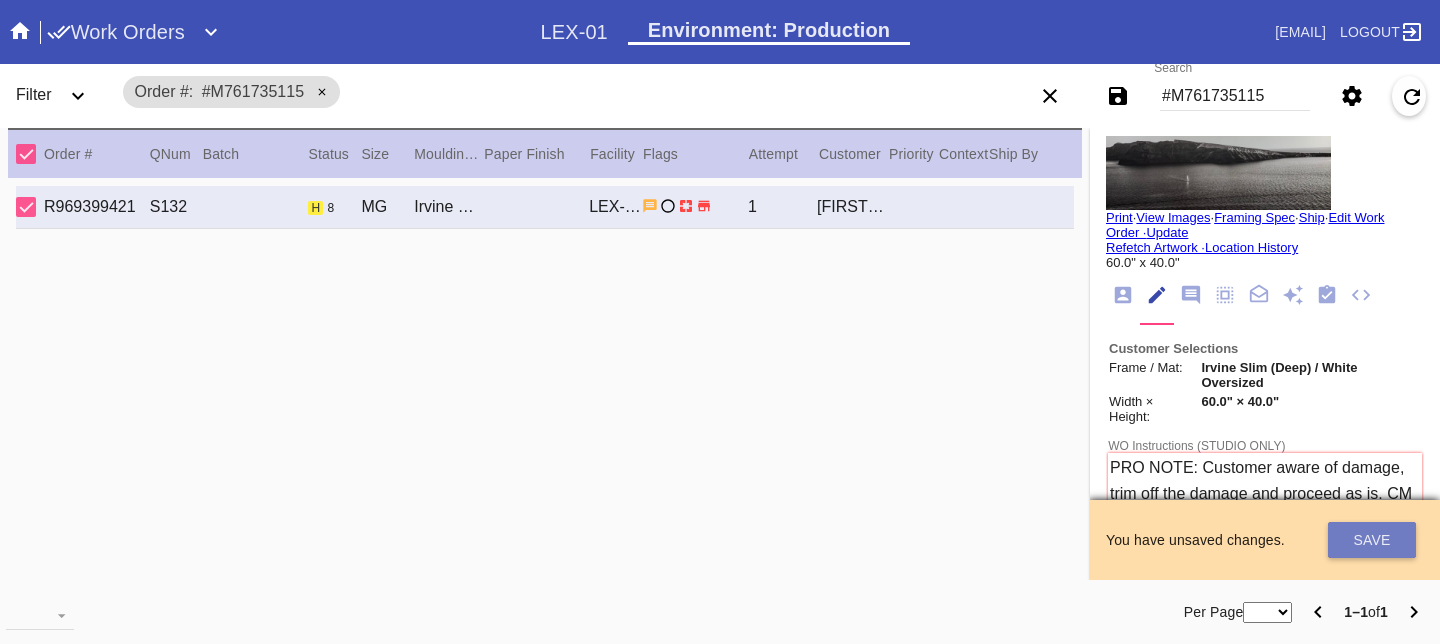 click on "Save" at bounding box center [1372, 540] 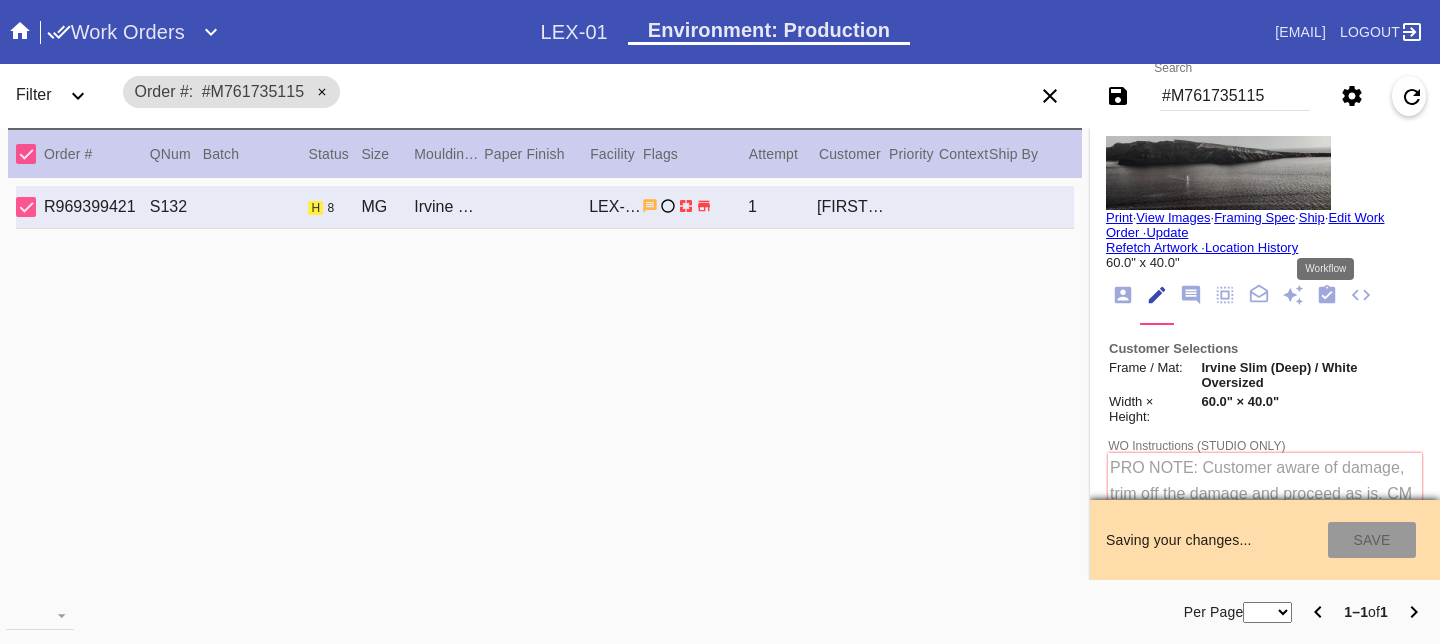 type on "8/2/2025" 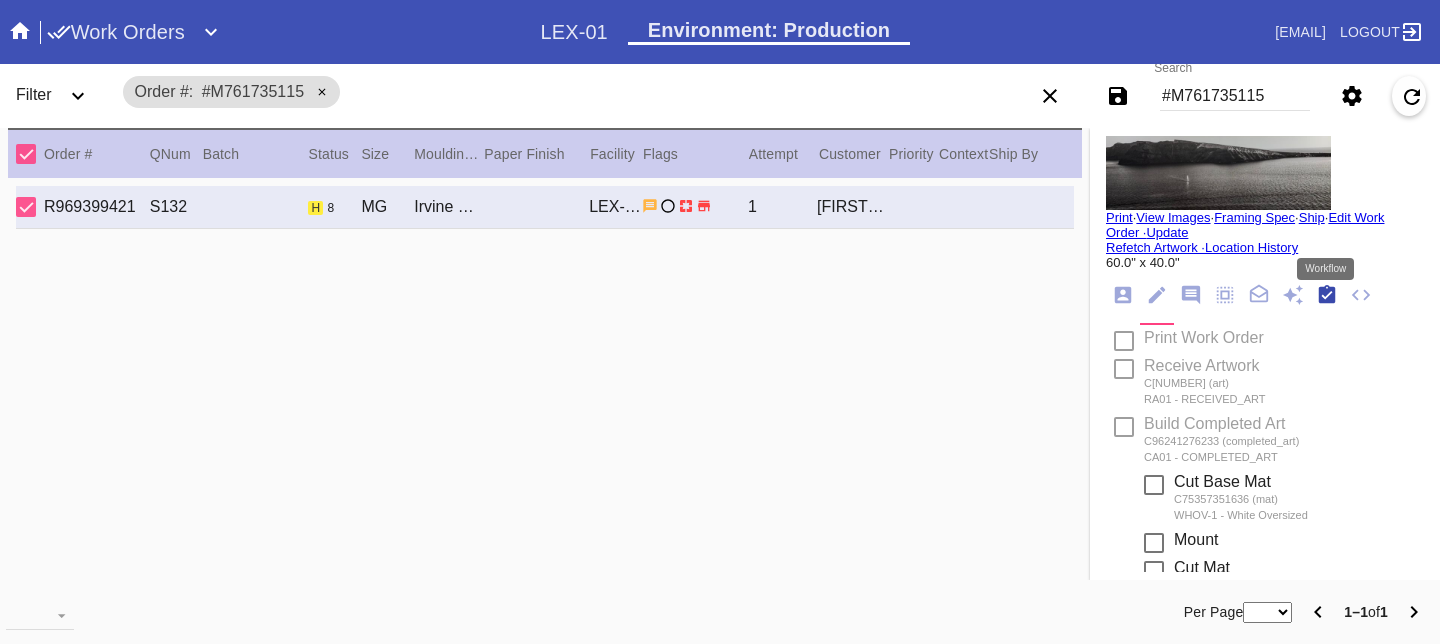 scroll, scrollTop: 320, scrollLeft: 0, axis: vertical 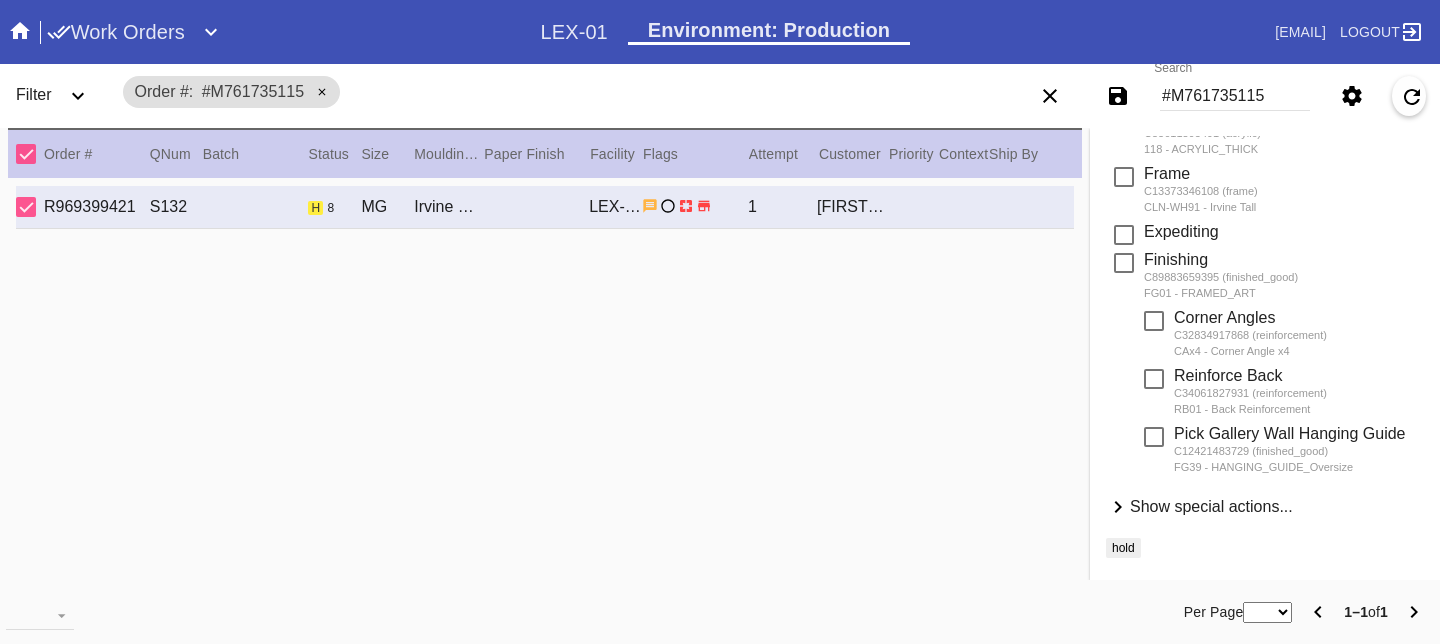click on "Show special actions..." at bounding box center (1211, 506) 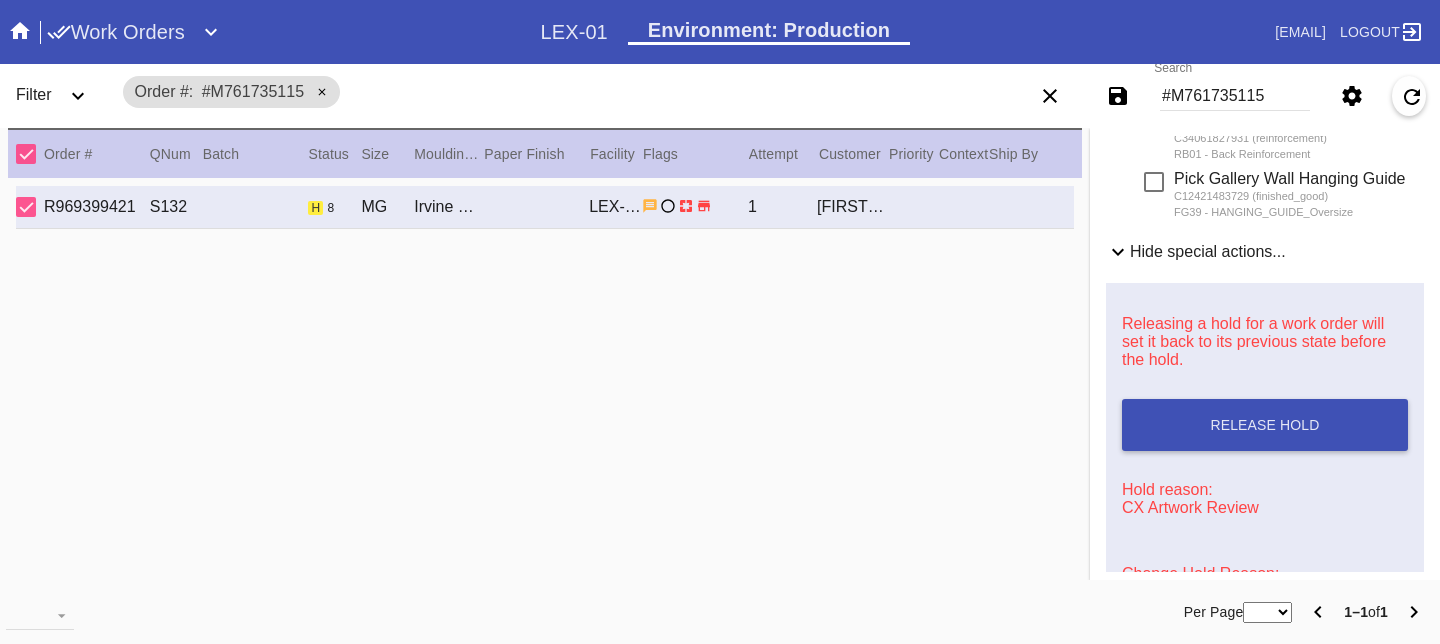 scroll, scrollTop: 1126, scrollLeft: 0, axis: vertical 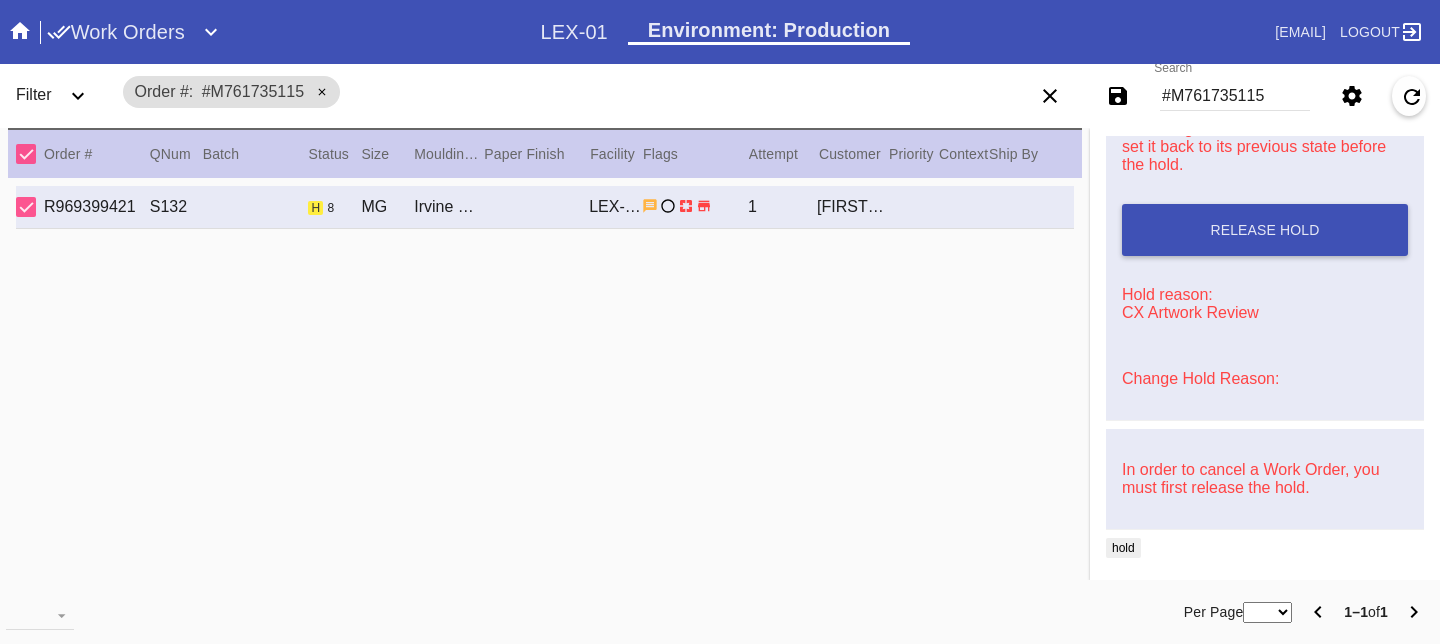 click on "Change Hold Reason:" at bounding box center [1265, 379] 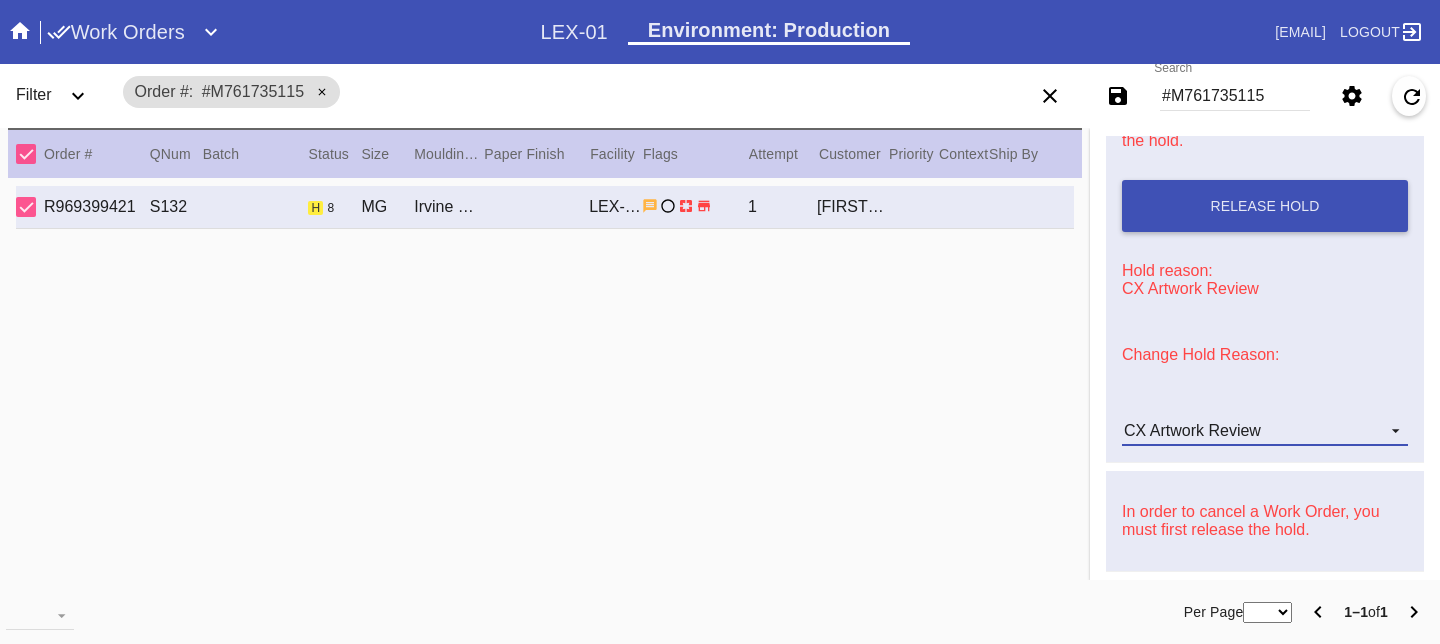 click on "CX Artwork Review" at bounding box center (1192, 430) 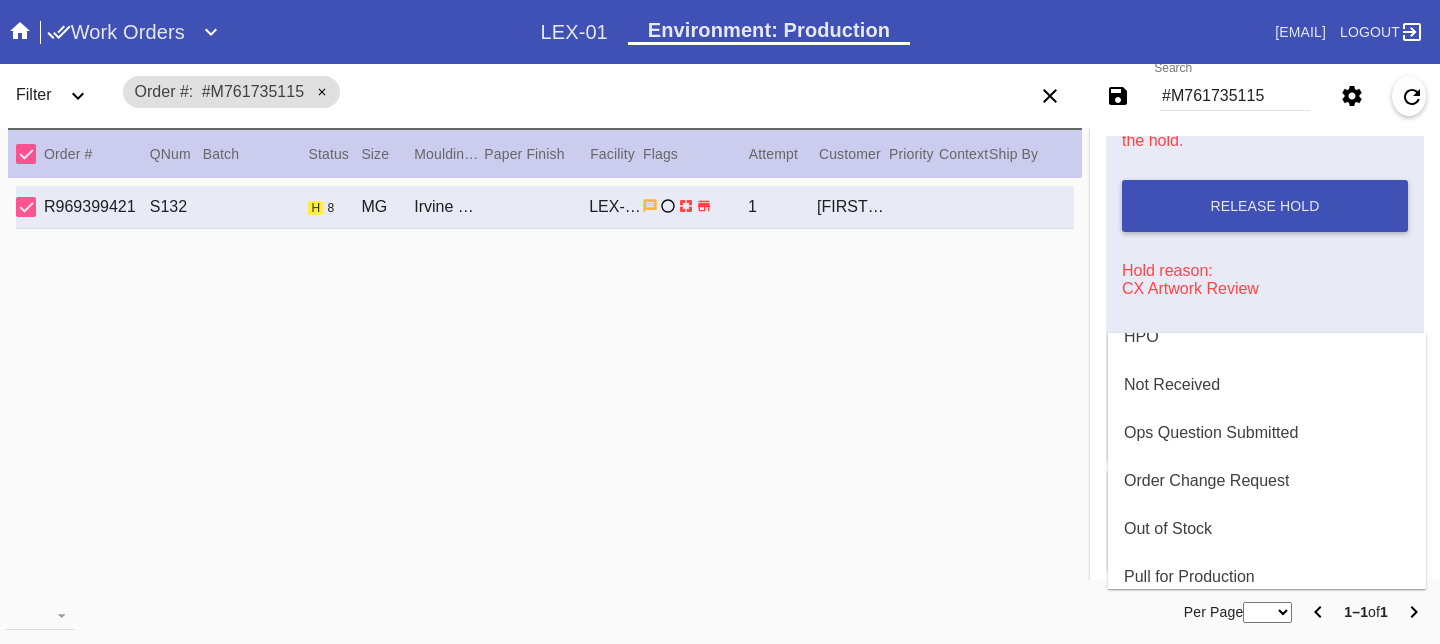 scroll, scrollTop: 568, scrollLeft: 0, axis: vertical 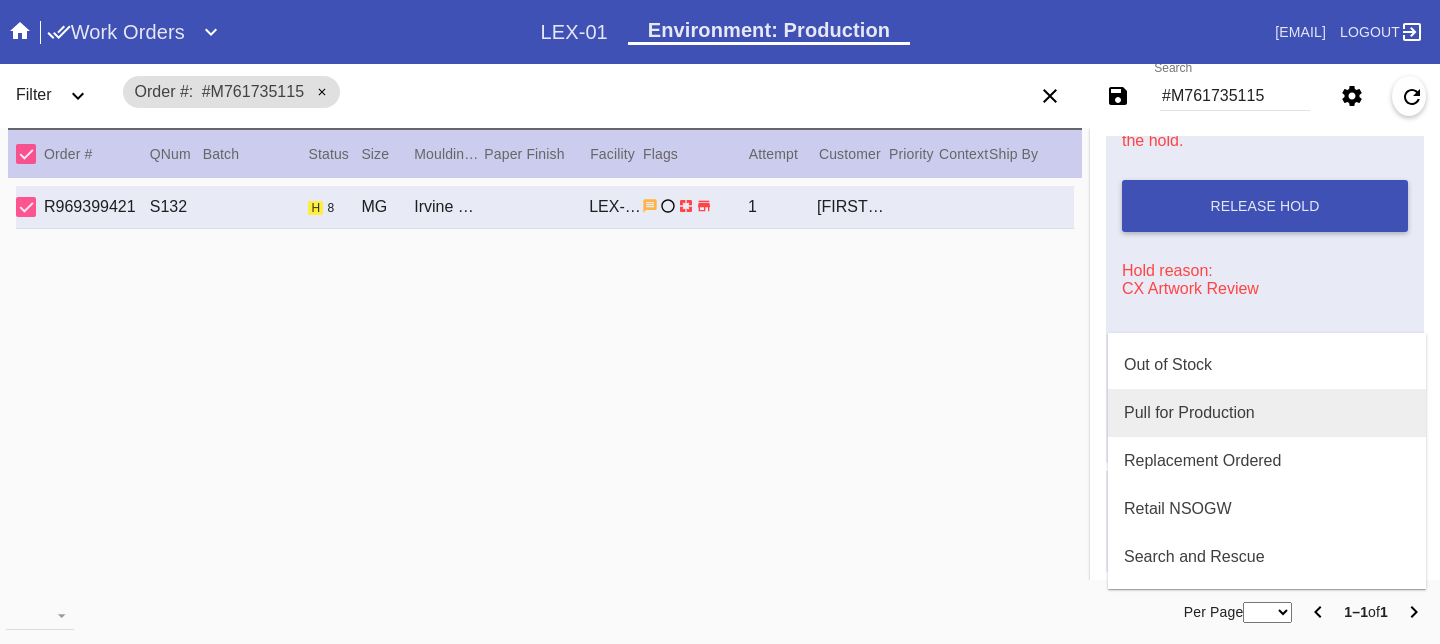 click on "Pull for Production" at bounding box center (1267, 413) 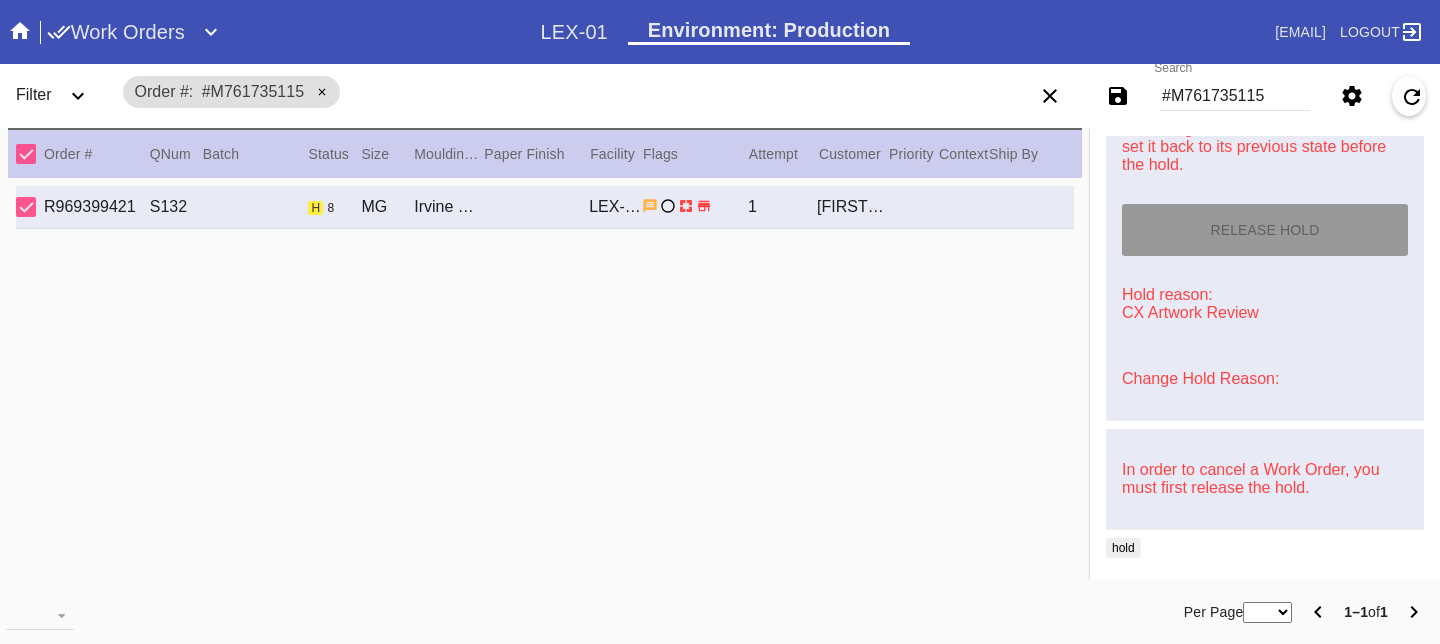 type on "8/2/2025" 